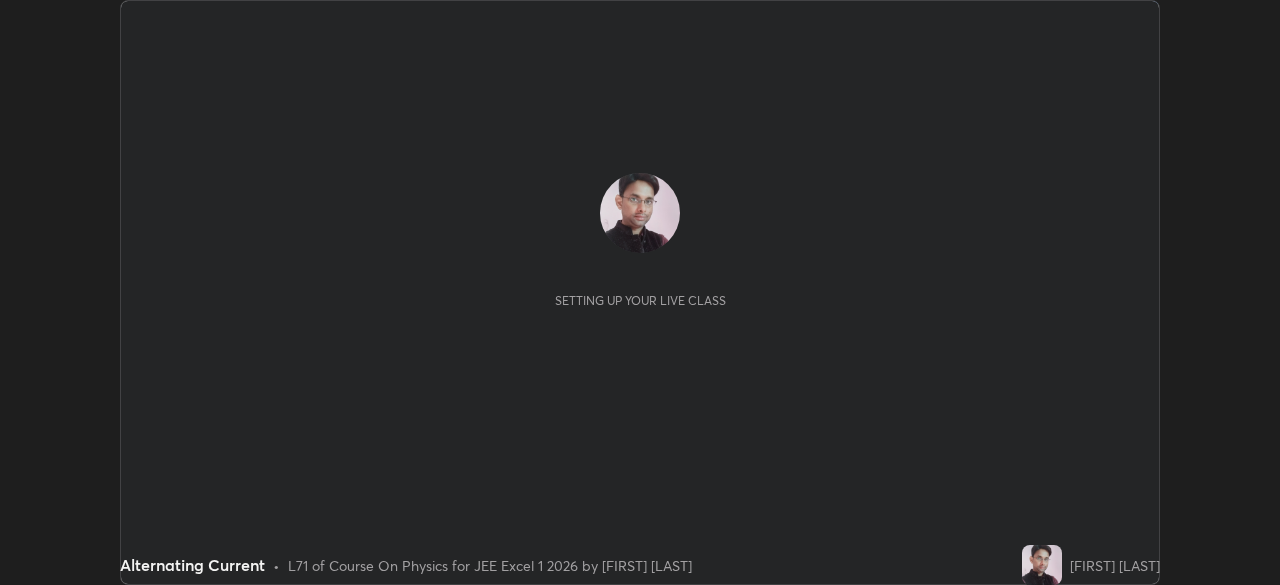 scroll, scrollTop: 0, scrollLeft: 0, axis: both 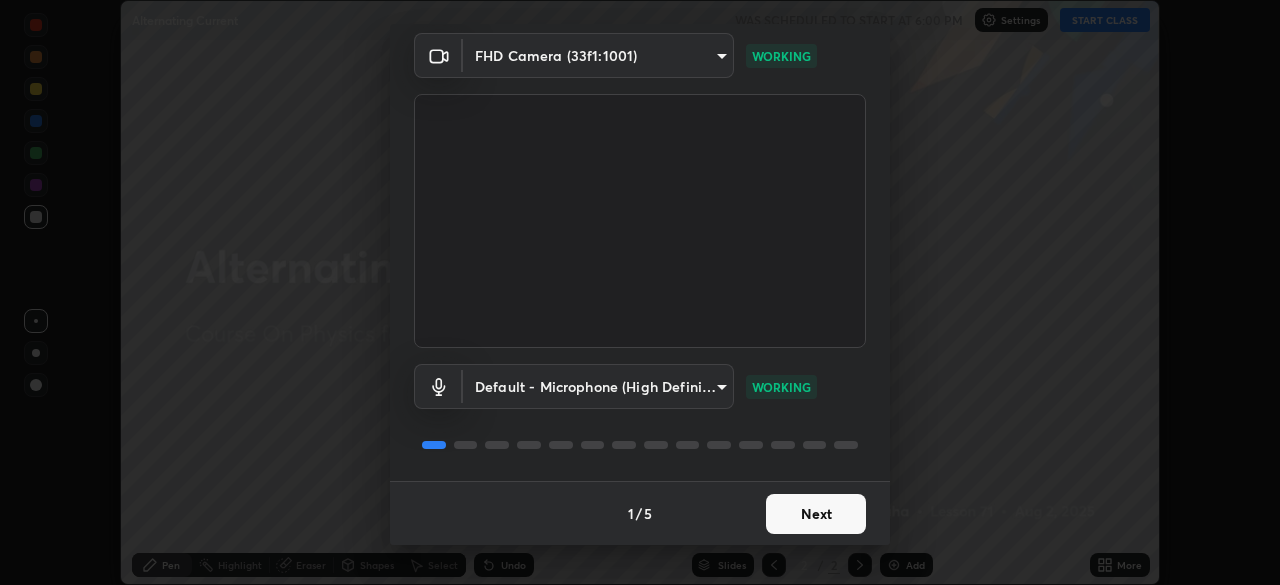 click on "Next" at bounding box center (816, 514) 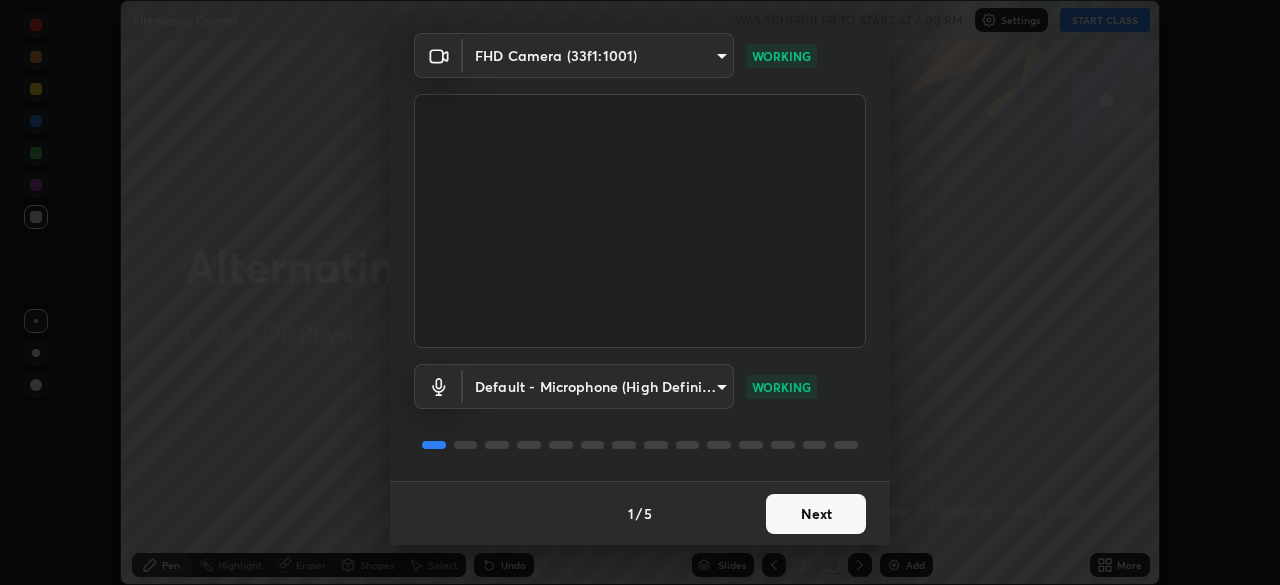 scroll, scrollTop: 0, scrollLeft: 0, axis: both 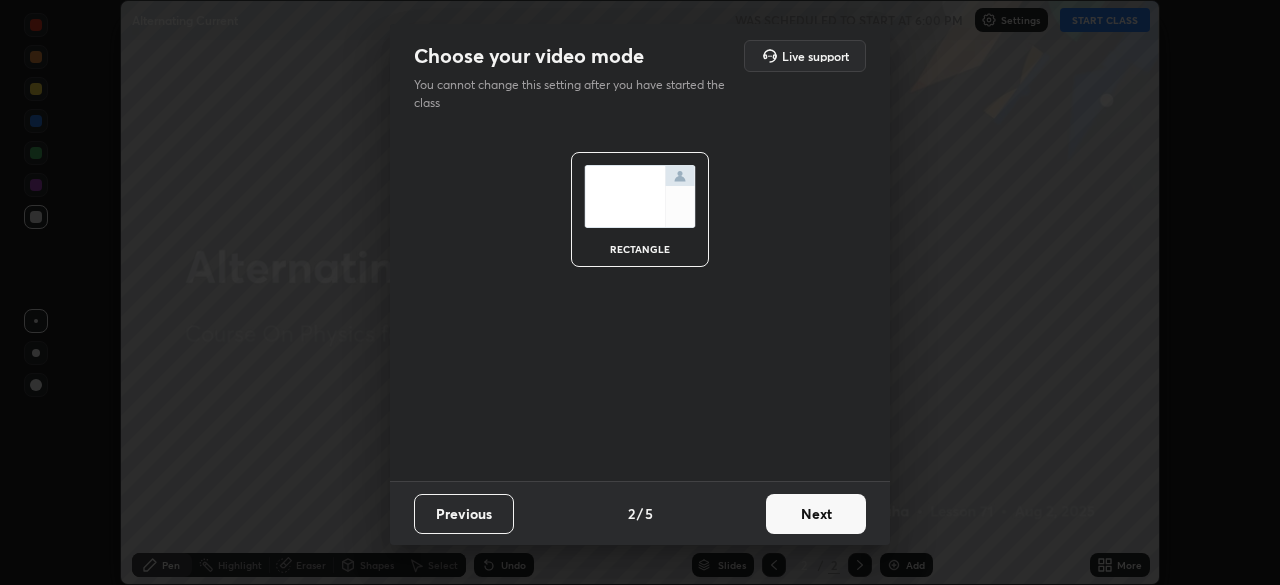 click on "Next" at bounding box center [816, 514] 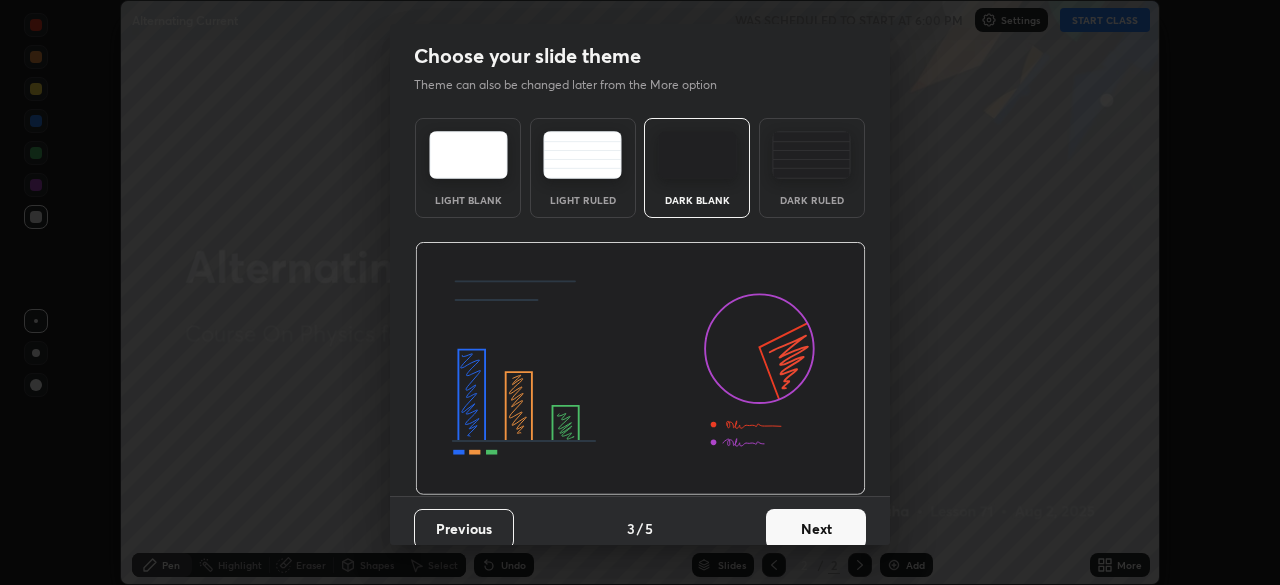 click on "Next" at bounding box center (816, 529) 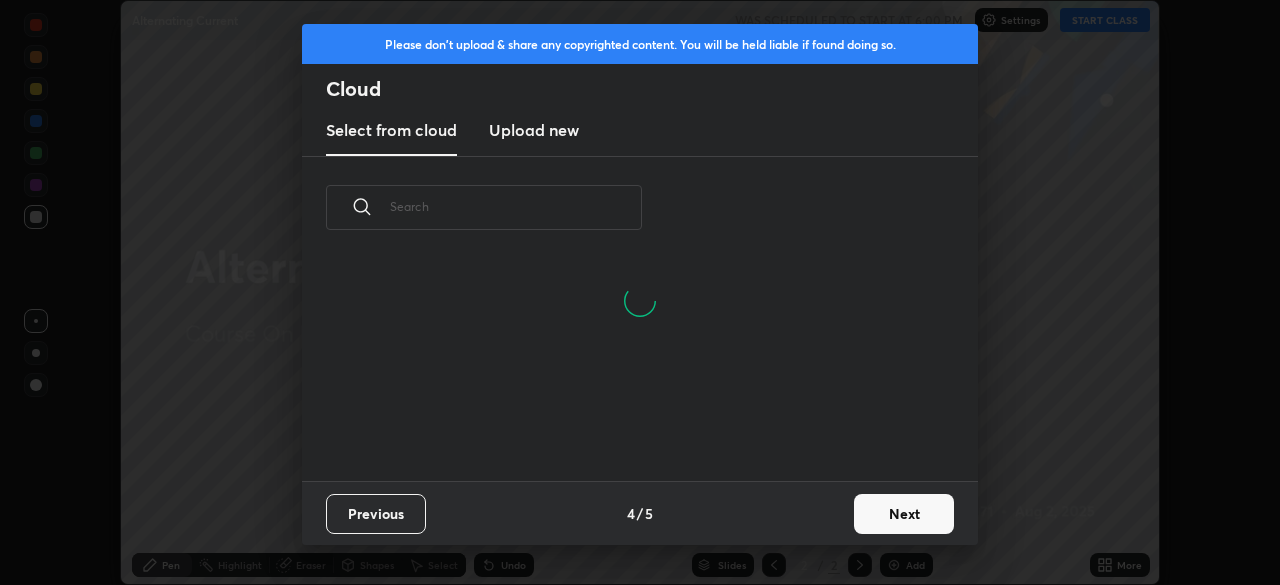 scroll, scrollTop: 7, scrollLeft: 11, axis: both 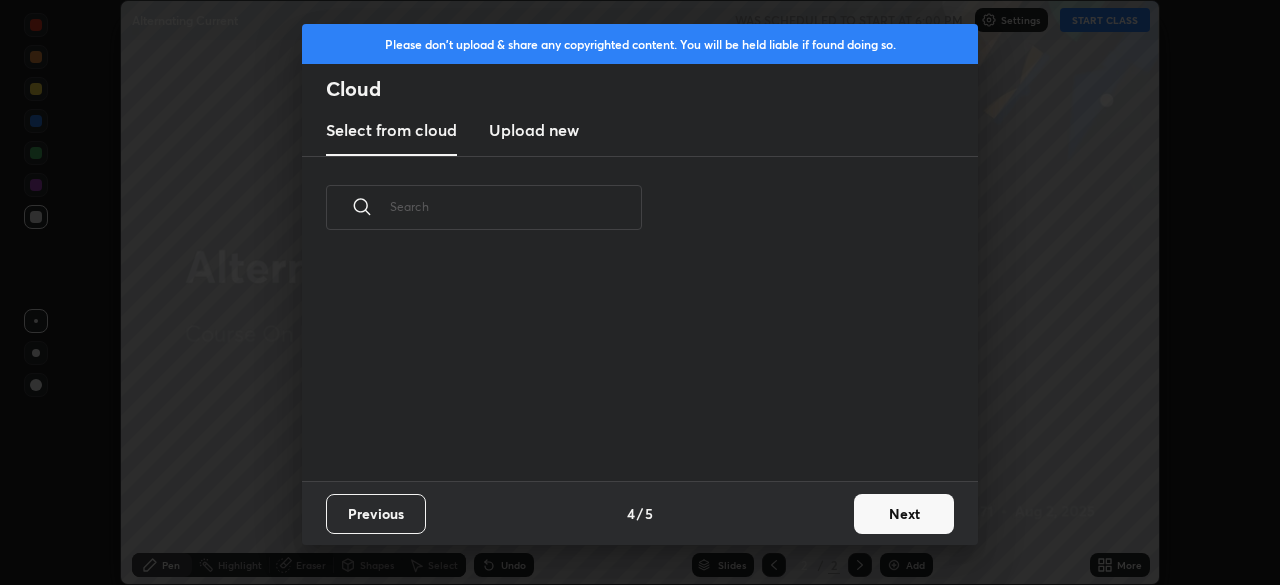 click on "Next" at bounding box center (904, 514) 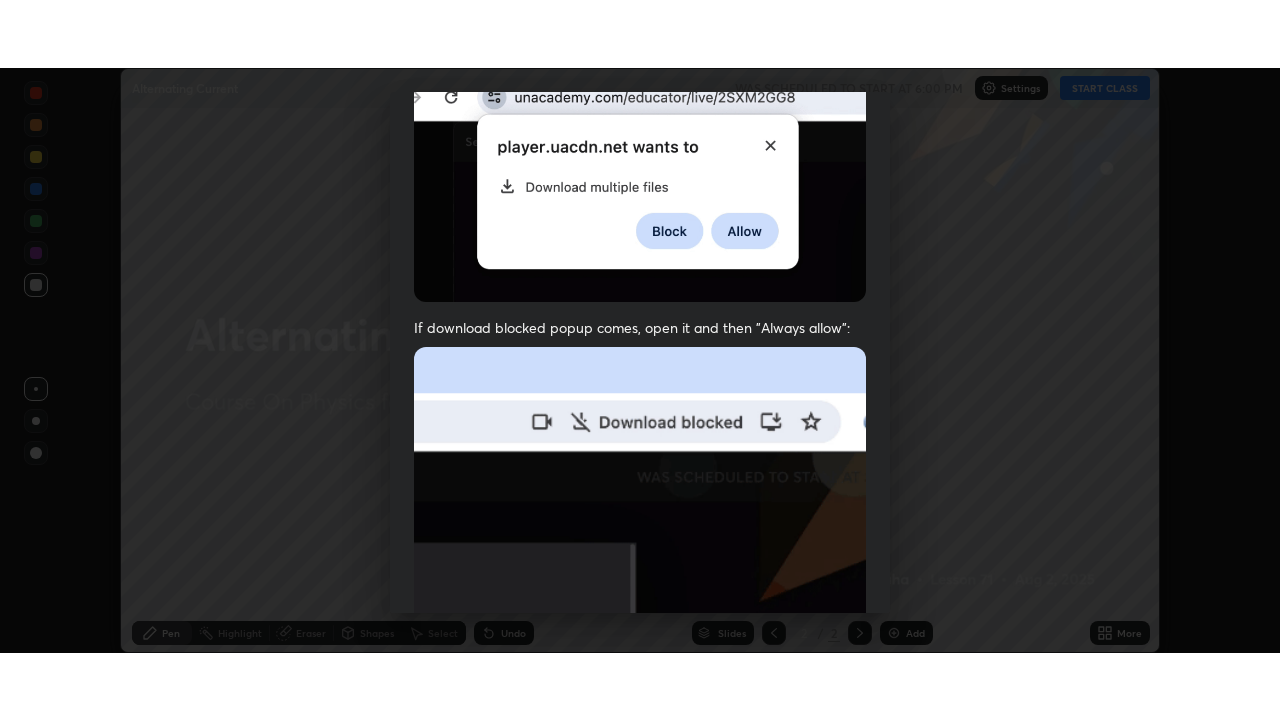 scroll, scrollTop: 479, scrollLeft: 0, axis: vertical 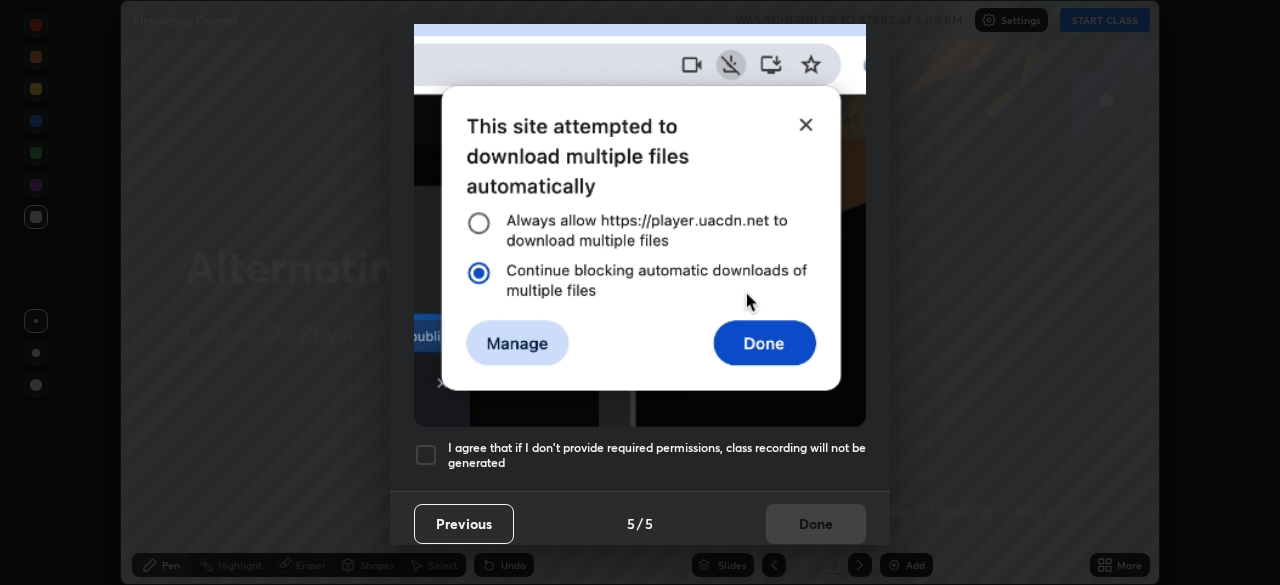 click at bounding box center (426, 455) 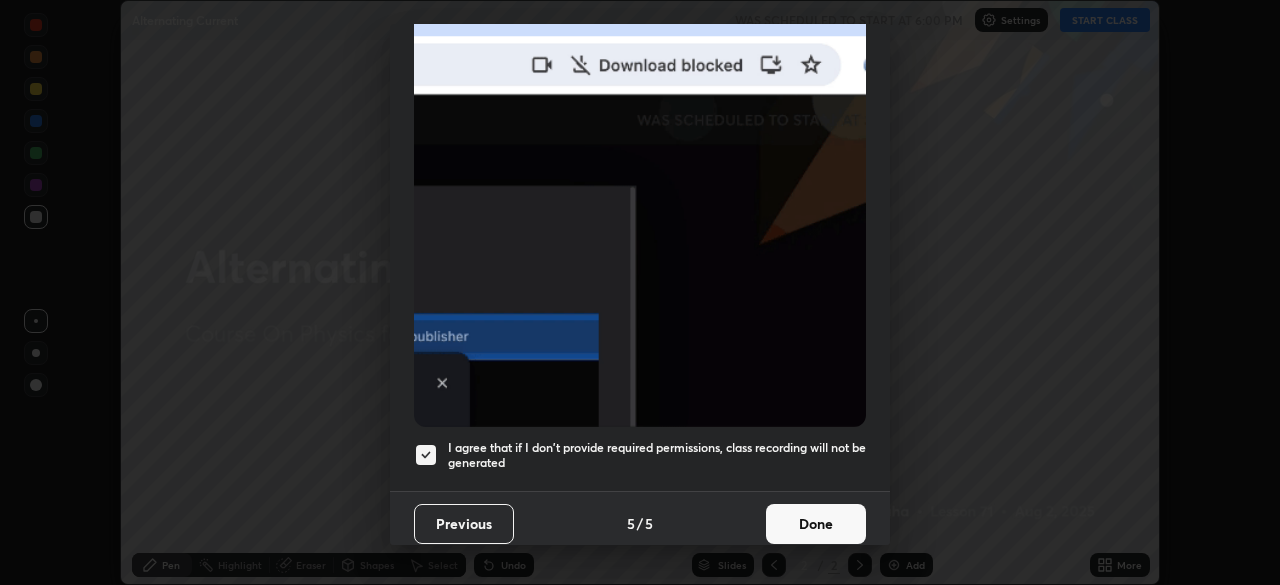 click on "Done" at bounding box center (816, 524) 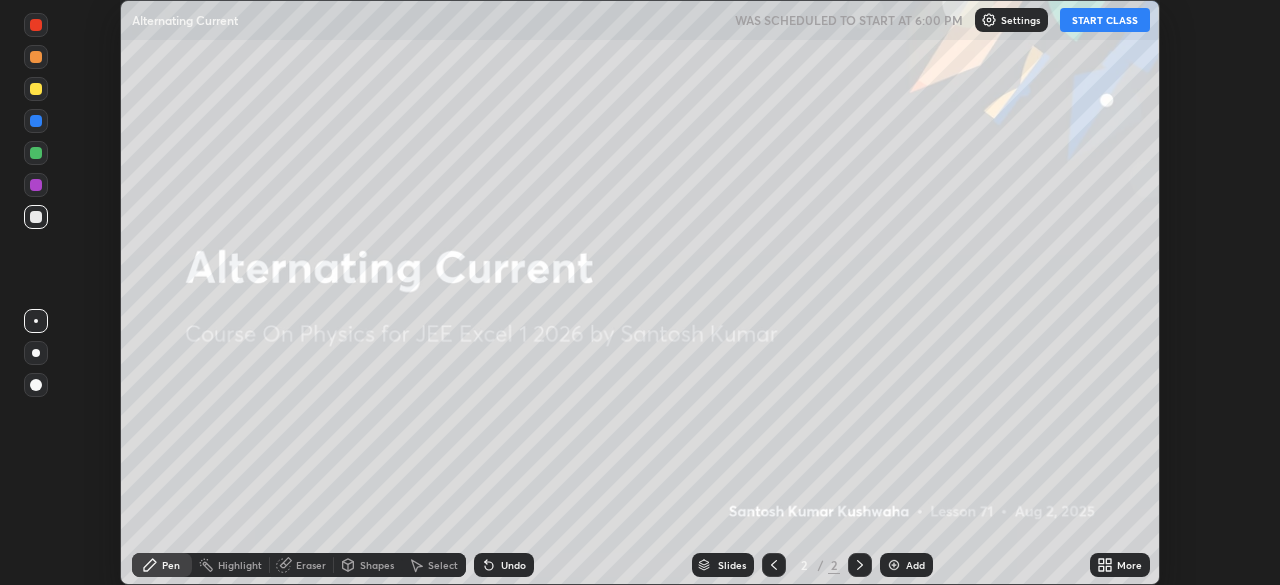 click on "START CLASS" at bounding box center [1105, 20] 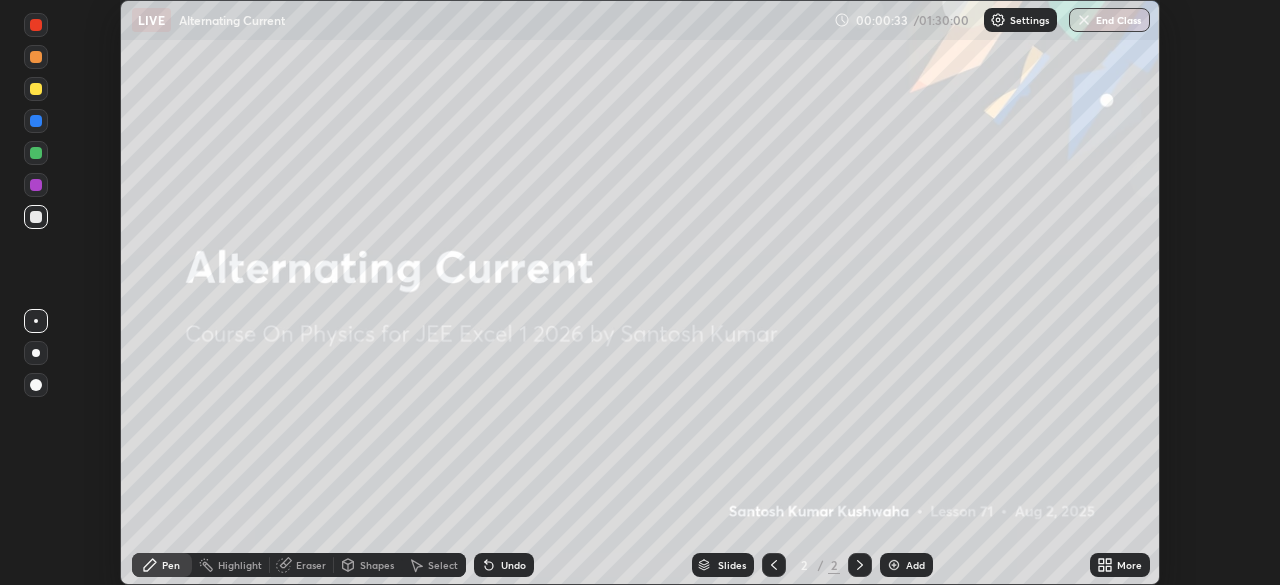 click on "More" at bounding box center (1120, 565) 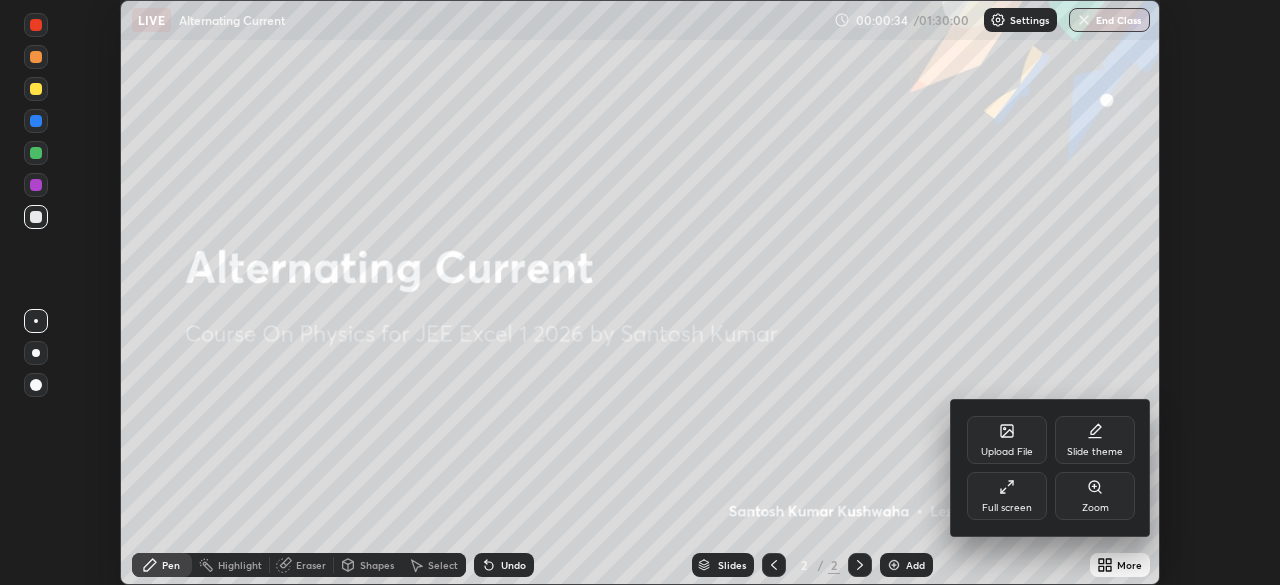 click 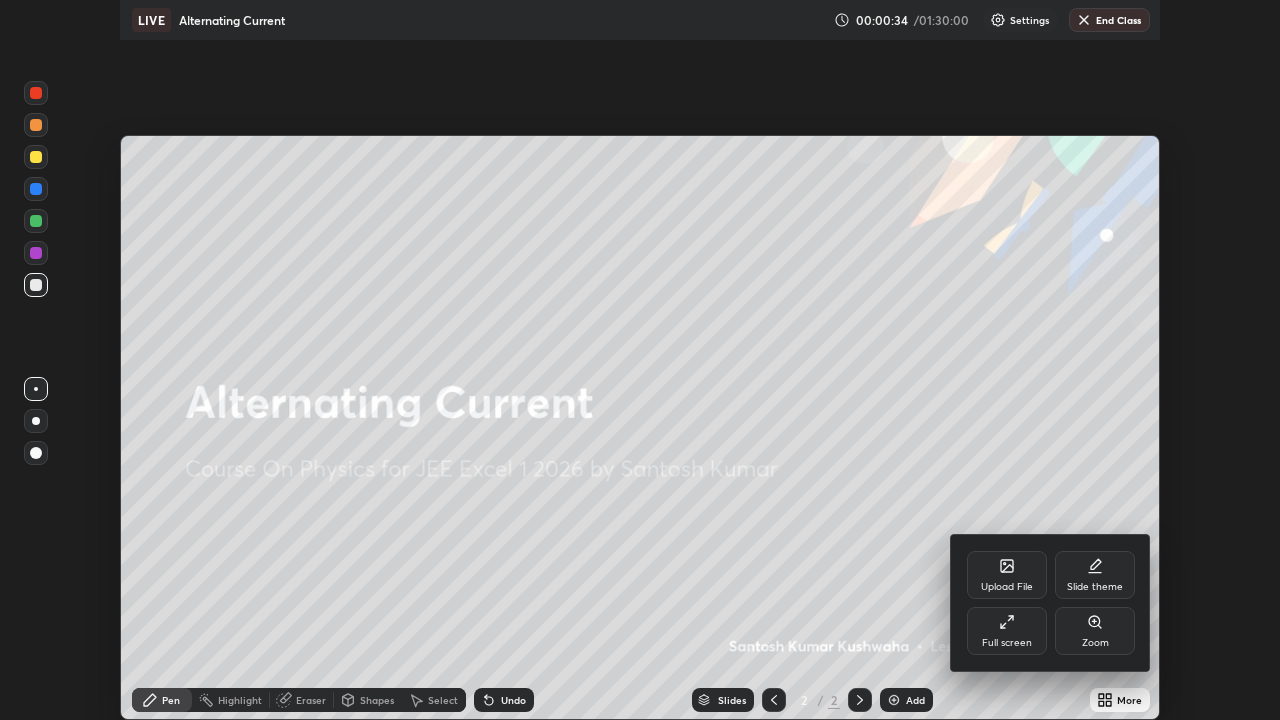 scroll, scrollTop: 99280, scrollLeft: 98720, axis: both 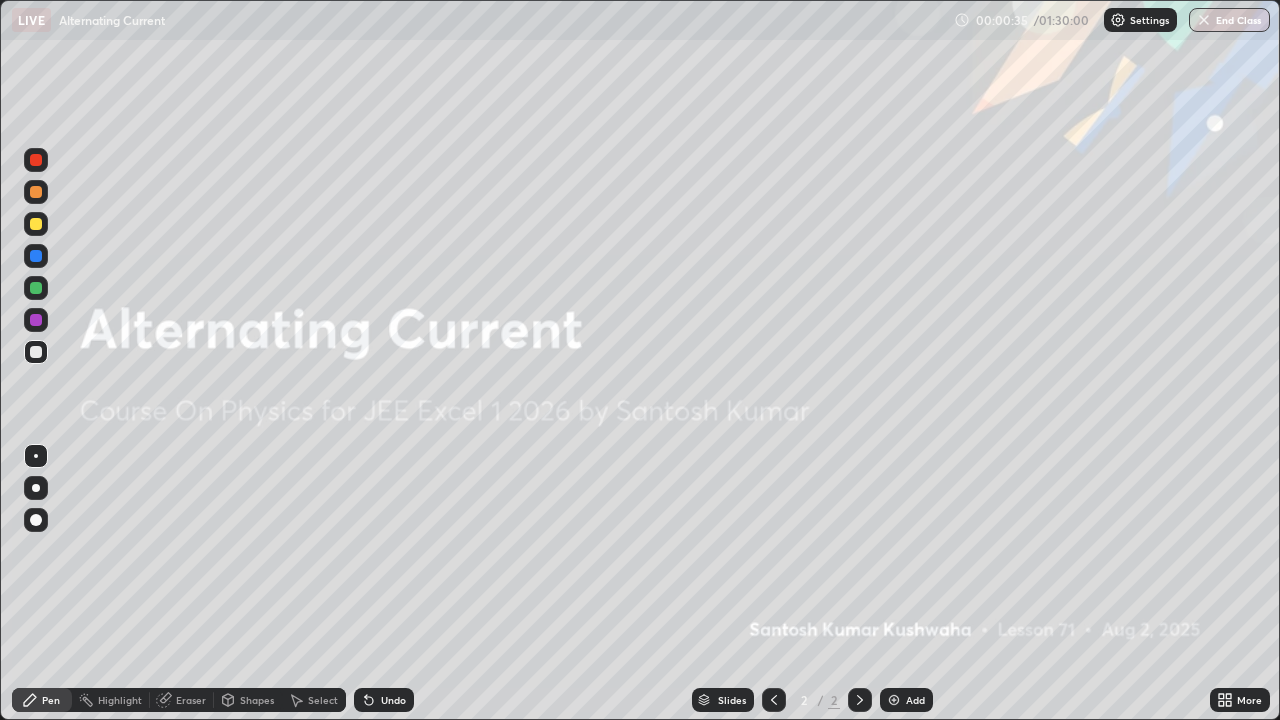 click at bounding box center (894, 700) 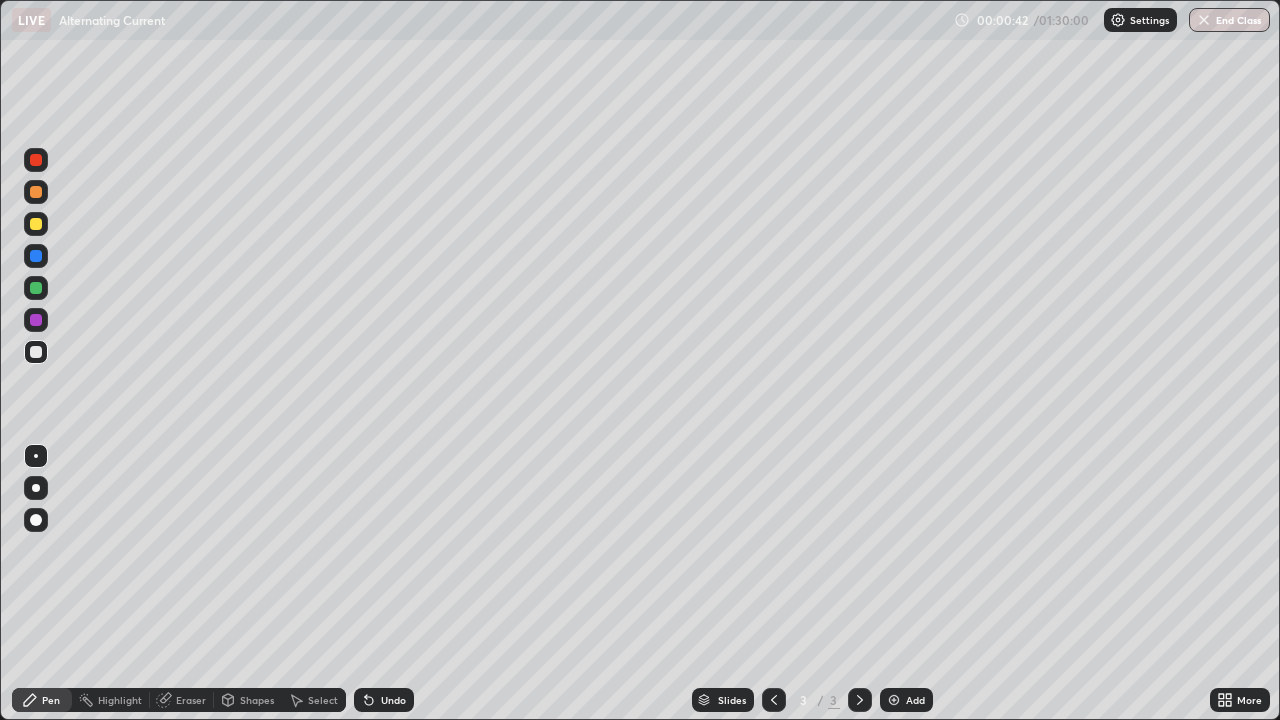 click on "Select" at bounding box center [323, 700] 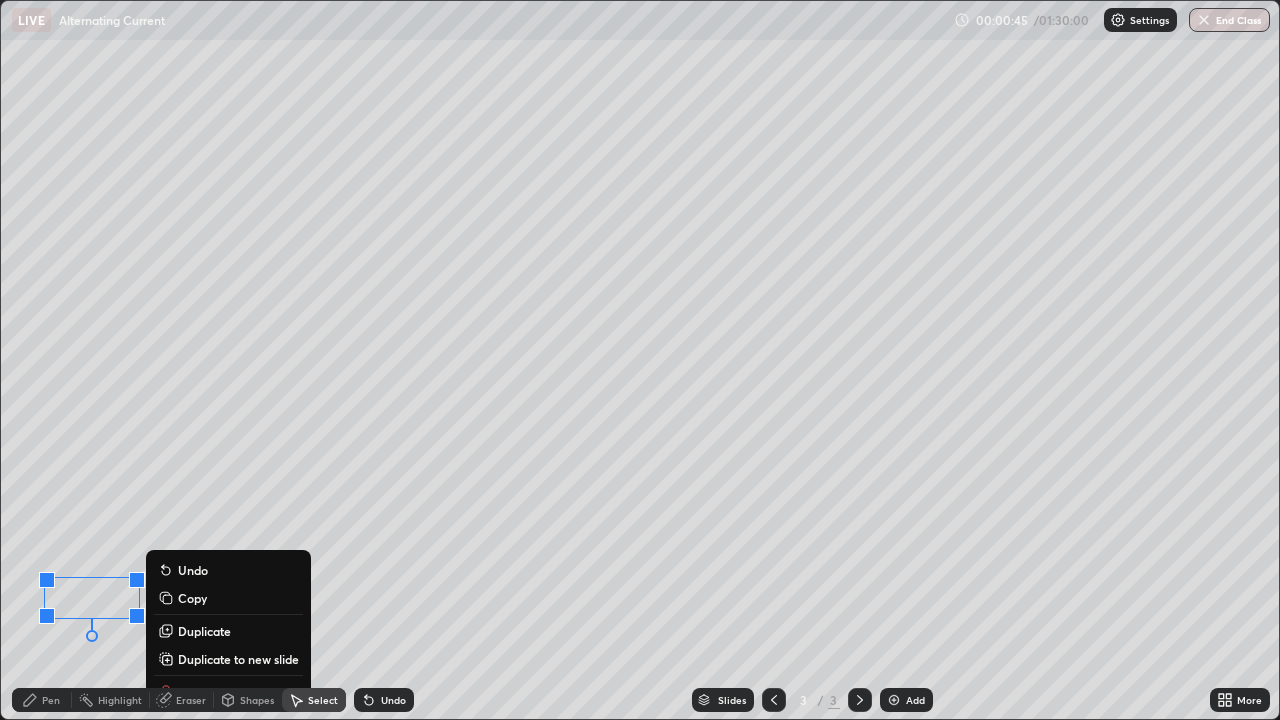 click on "Copy" at bounding box center [192, 598] 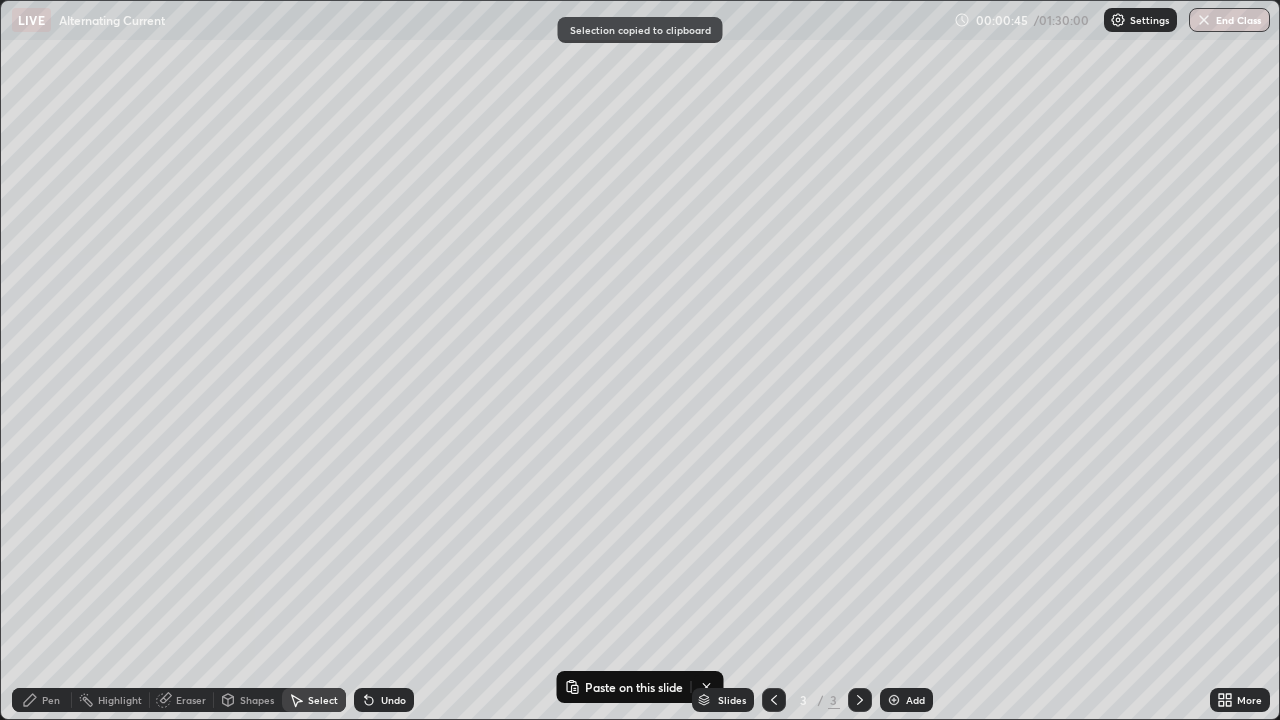 click on "0 ° Undo Copy Paste here Duplicate Duplicate to new slide Delete" at bounding box center (640, 360) 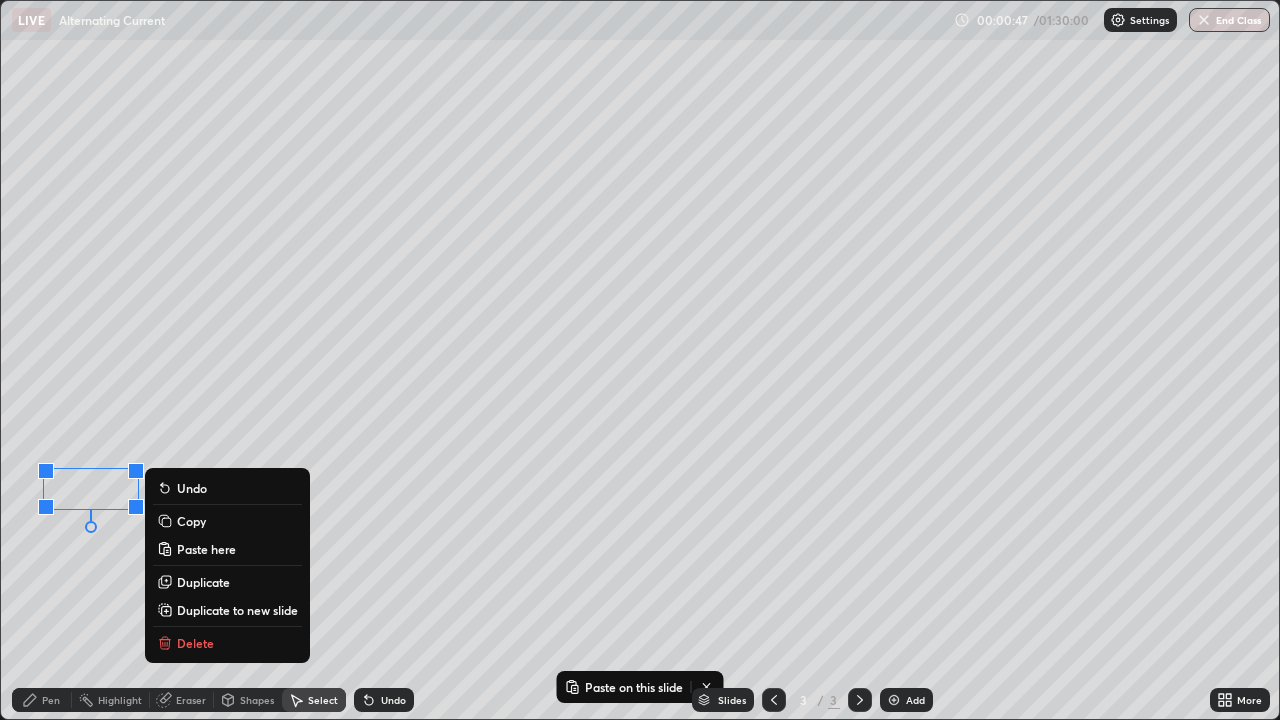 click 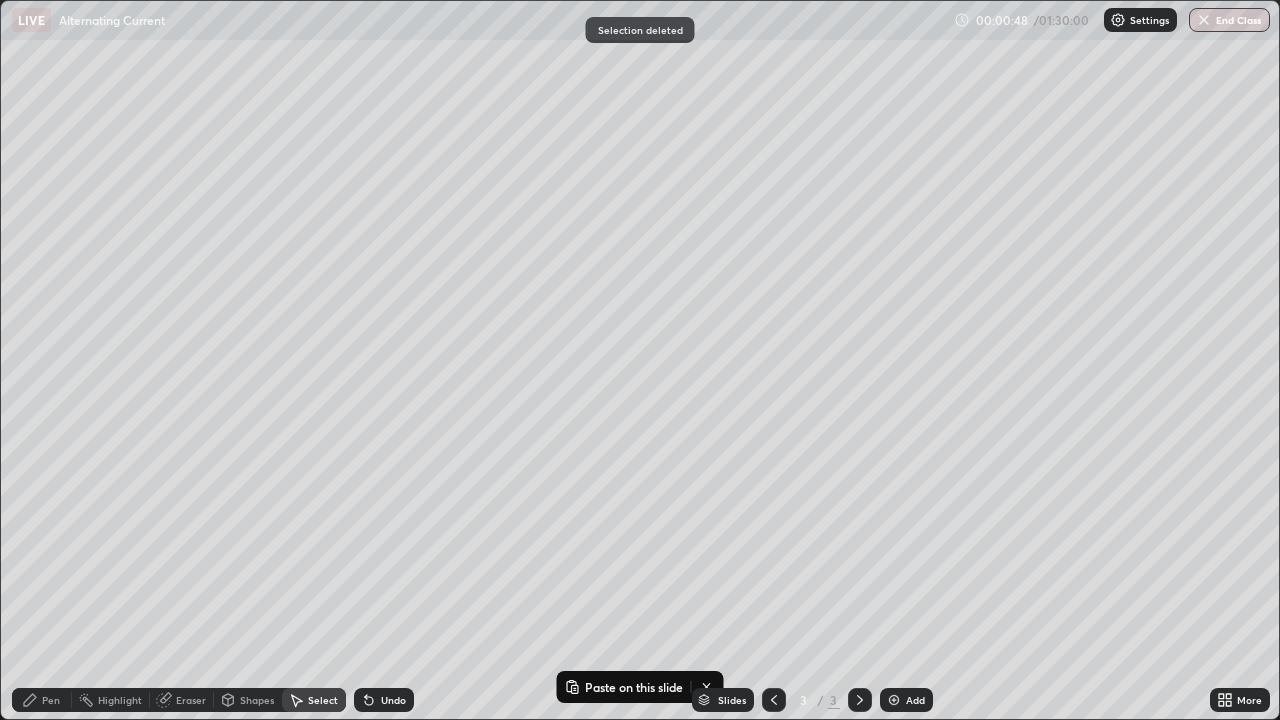 click on "Pen" at bounding box center (51, 700) 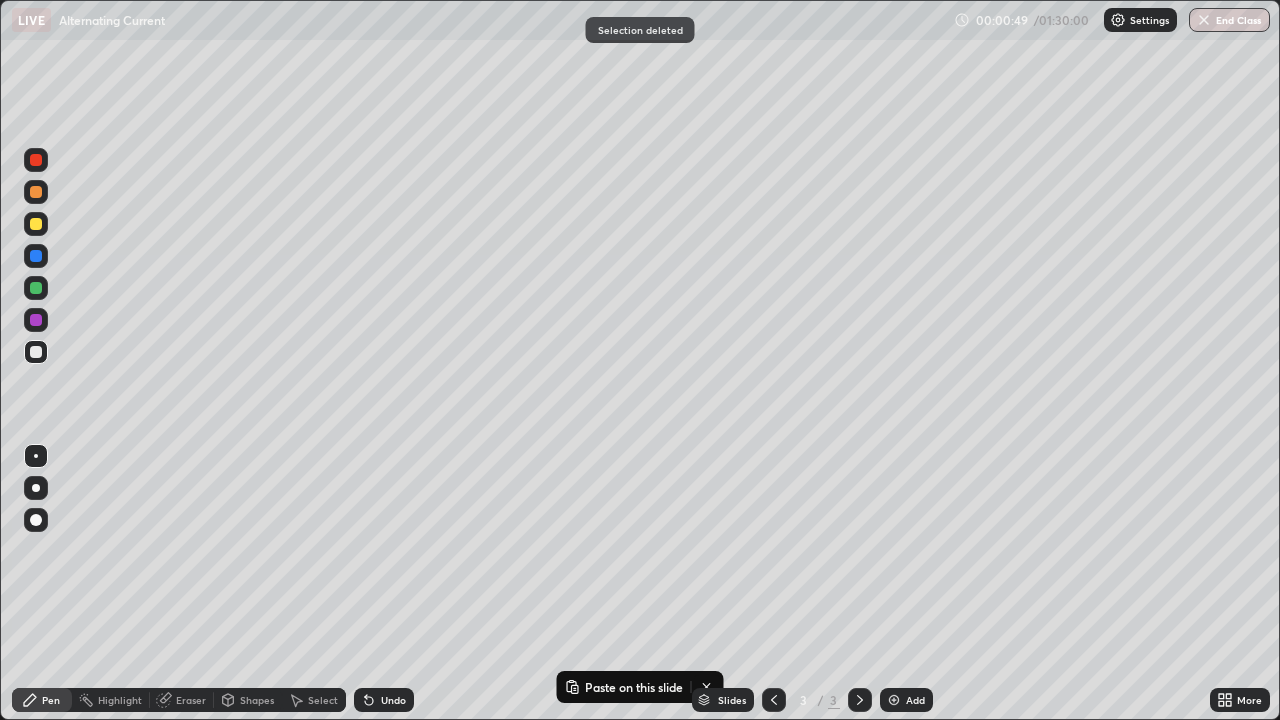click on "Pen" at bounding box center (51, 700) 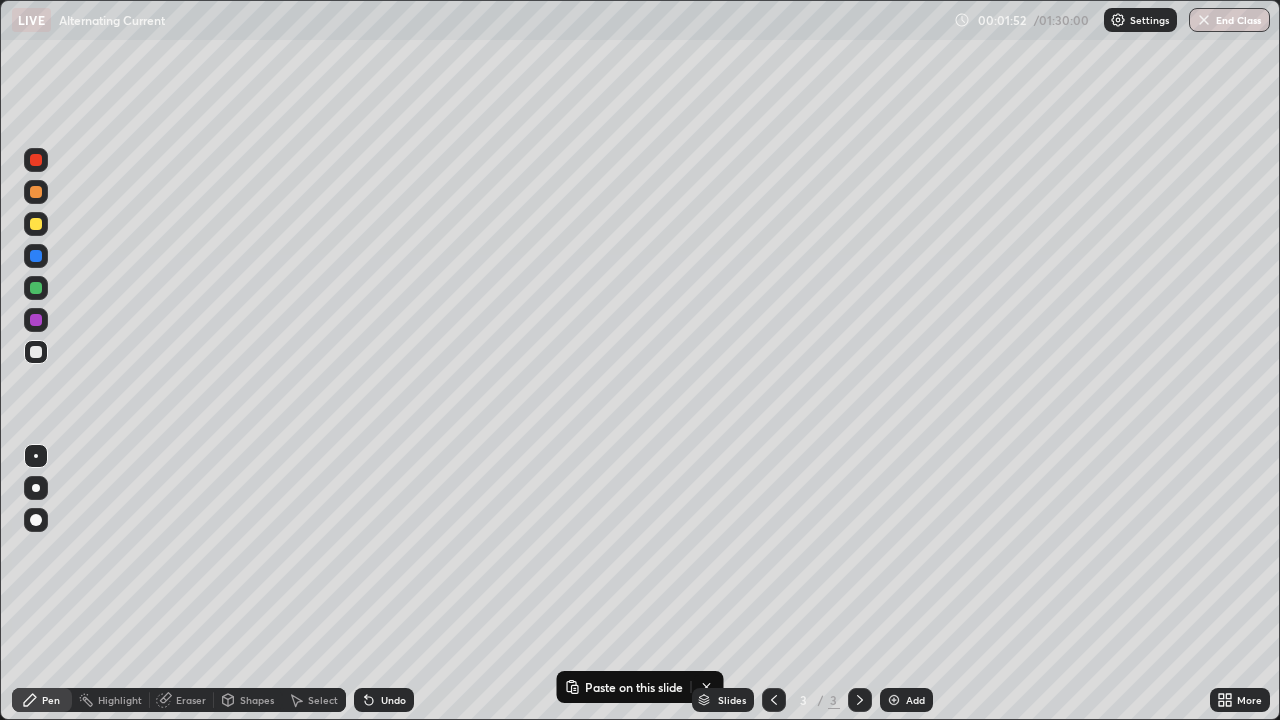 click on "Select" at bounding box center [314, 700] 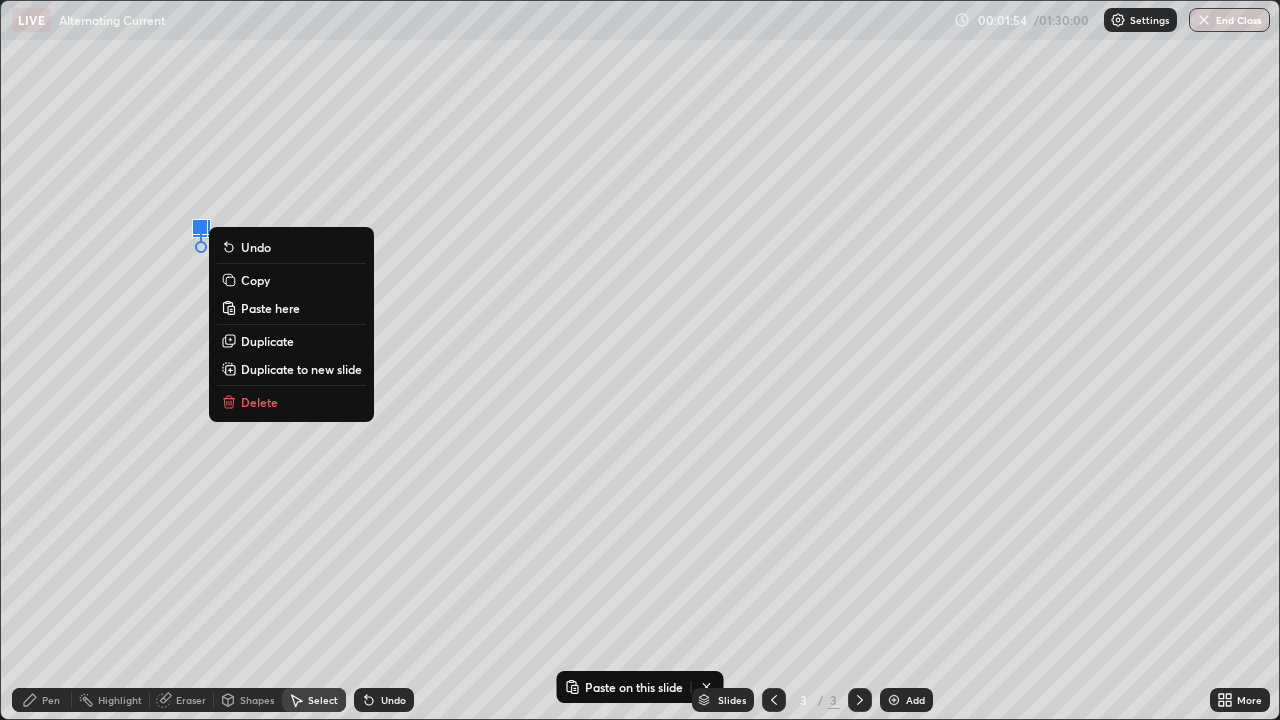 click on "Delete" at bounding box center (259, 402) 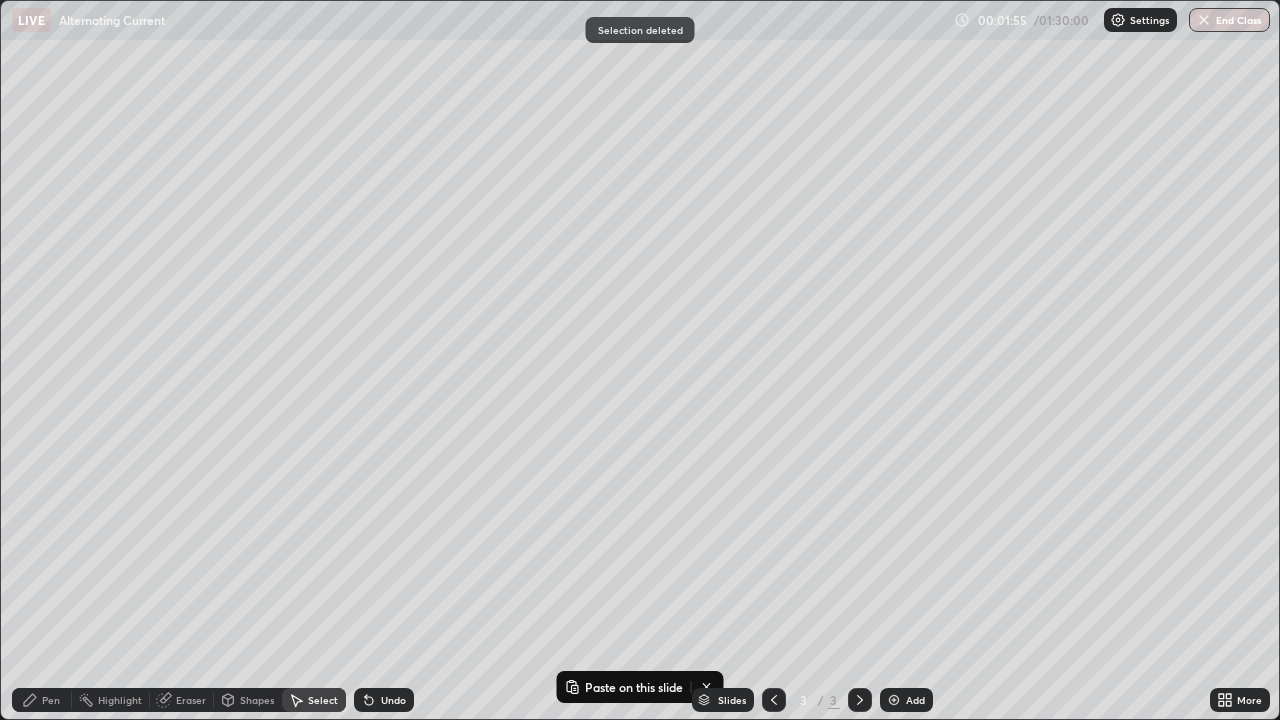 click on "Pen" at bounding box center [42, 700] 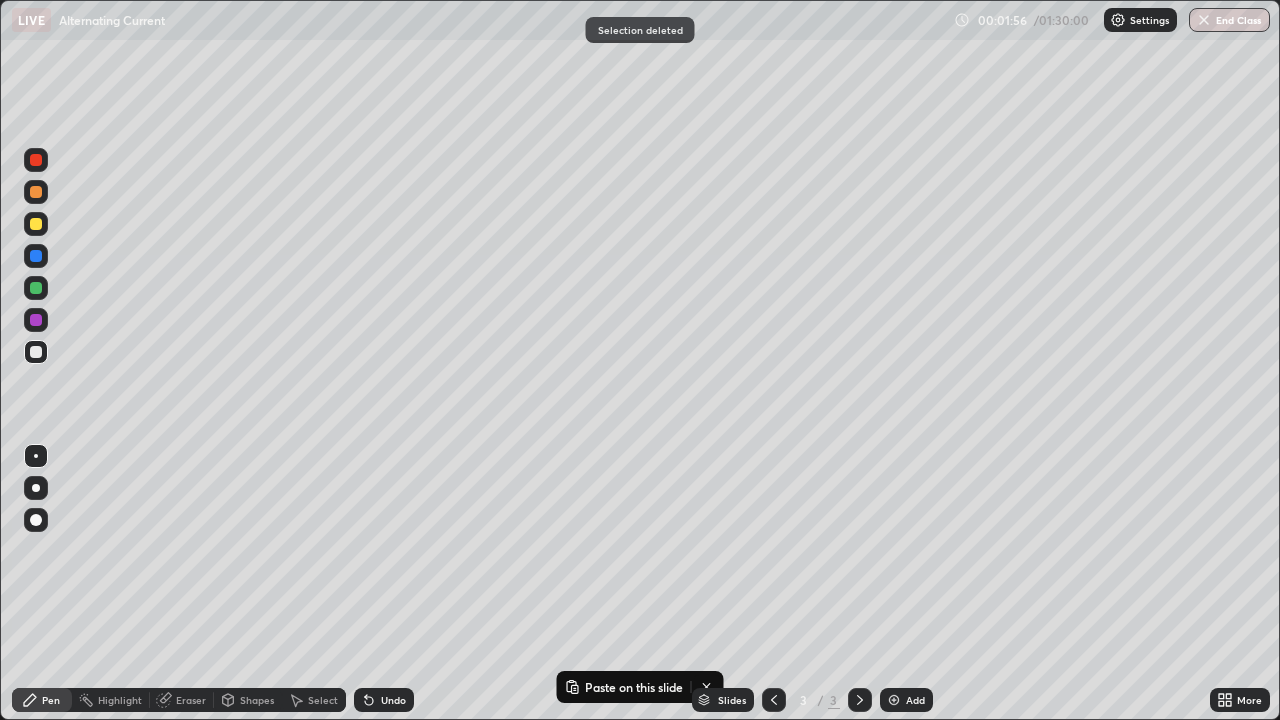 click on "Pen" at bounding box center (42, 700) 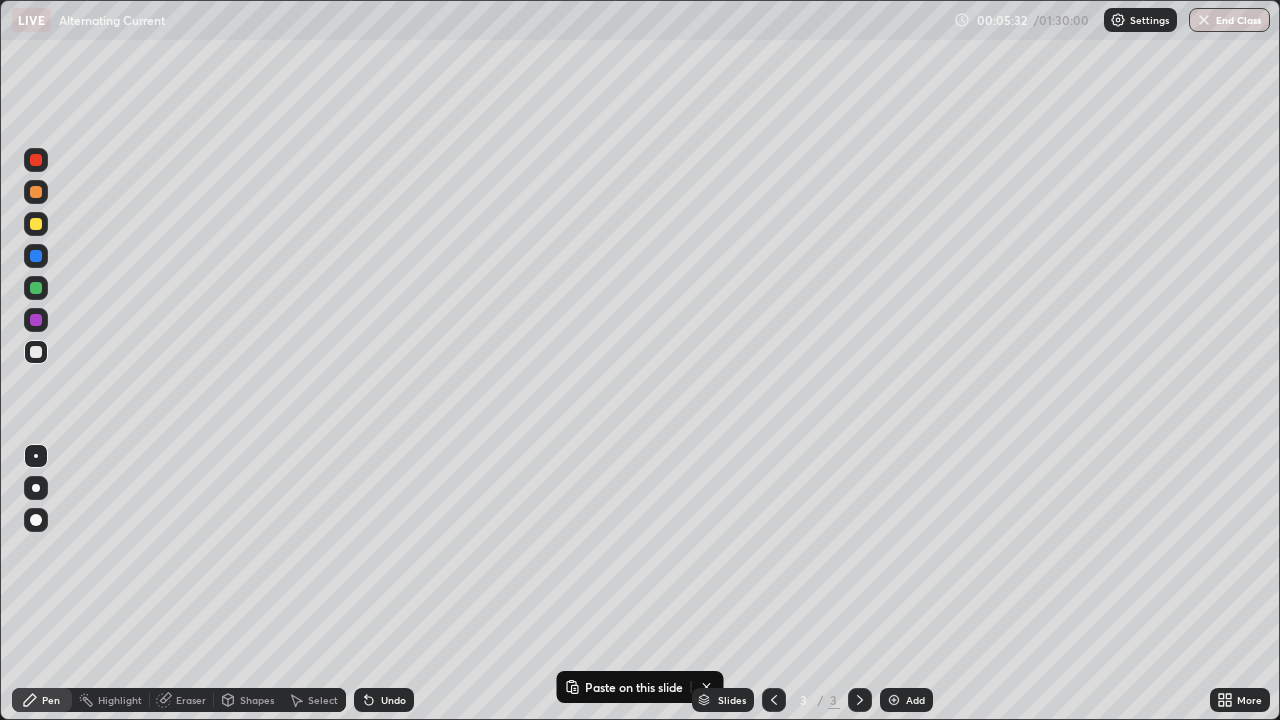 click on "Select" at bounding box center [314, 700] 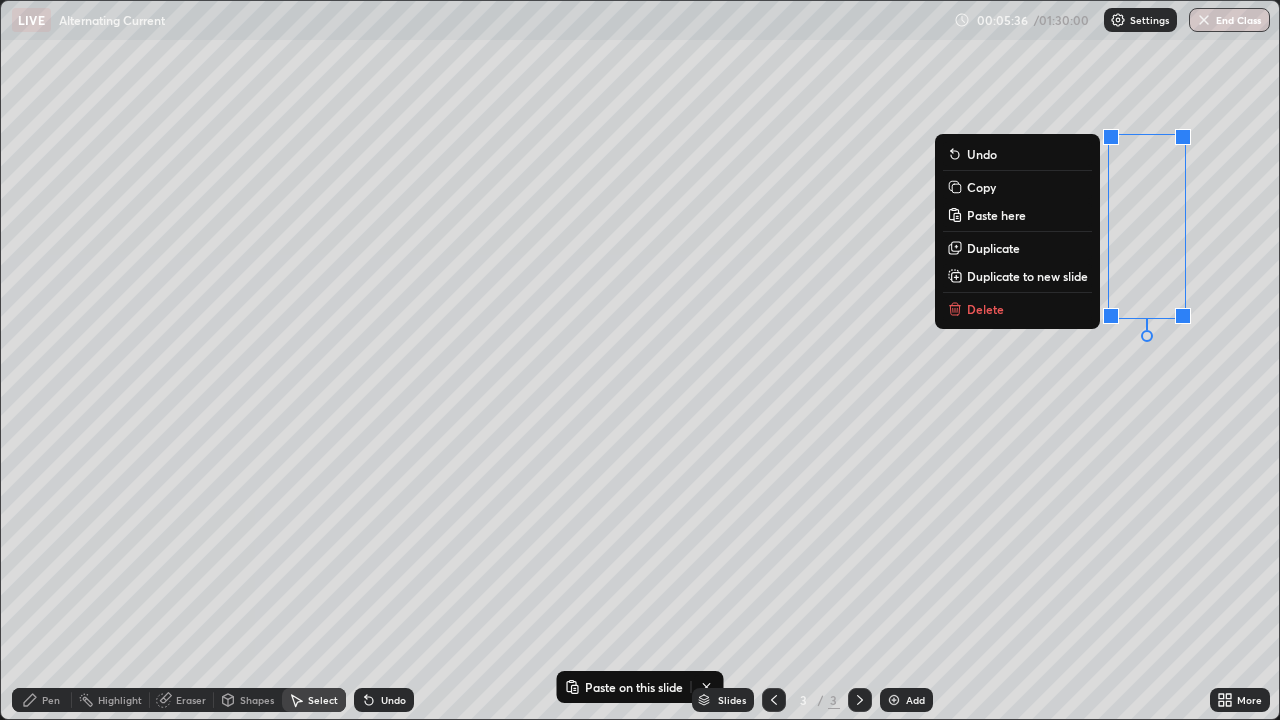 click on "Delete" at bounding box center (985, 309) 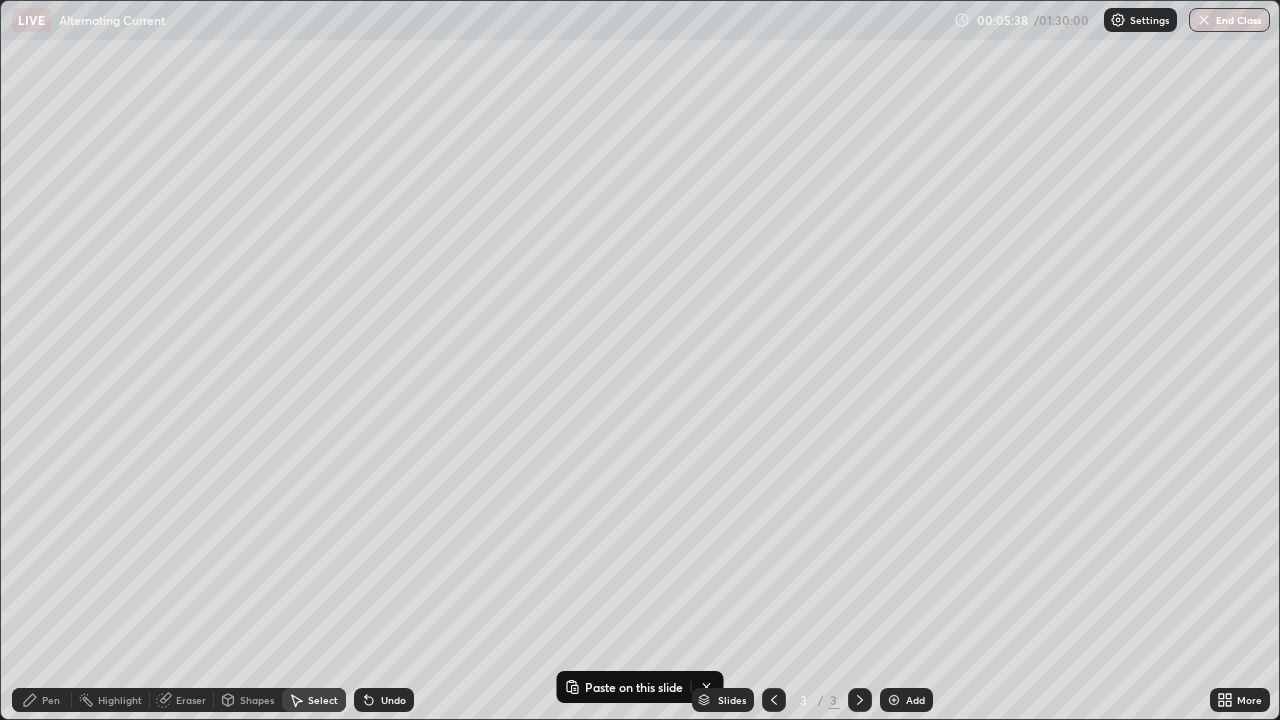 click on "Pen" at bounding box center (51, 700) 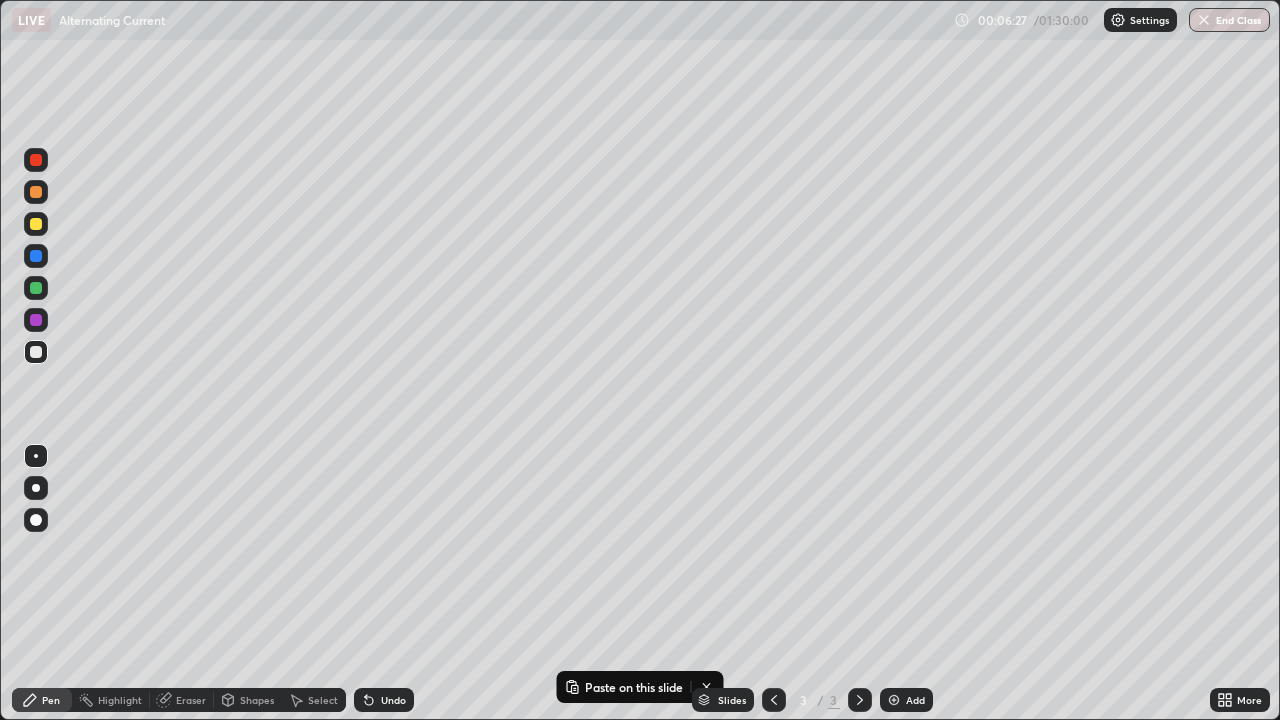 click 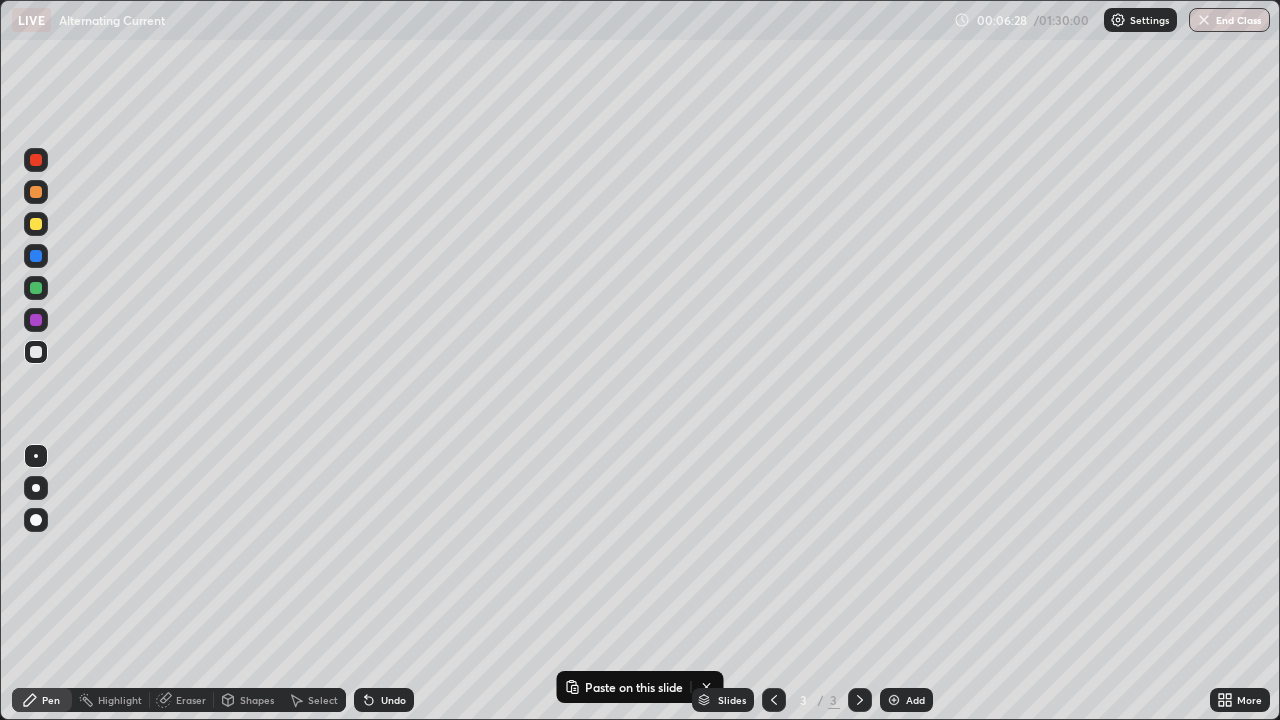 click 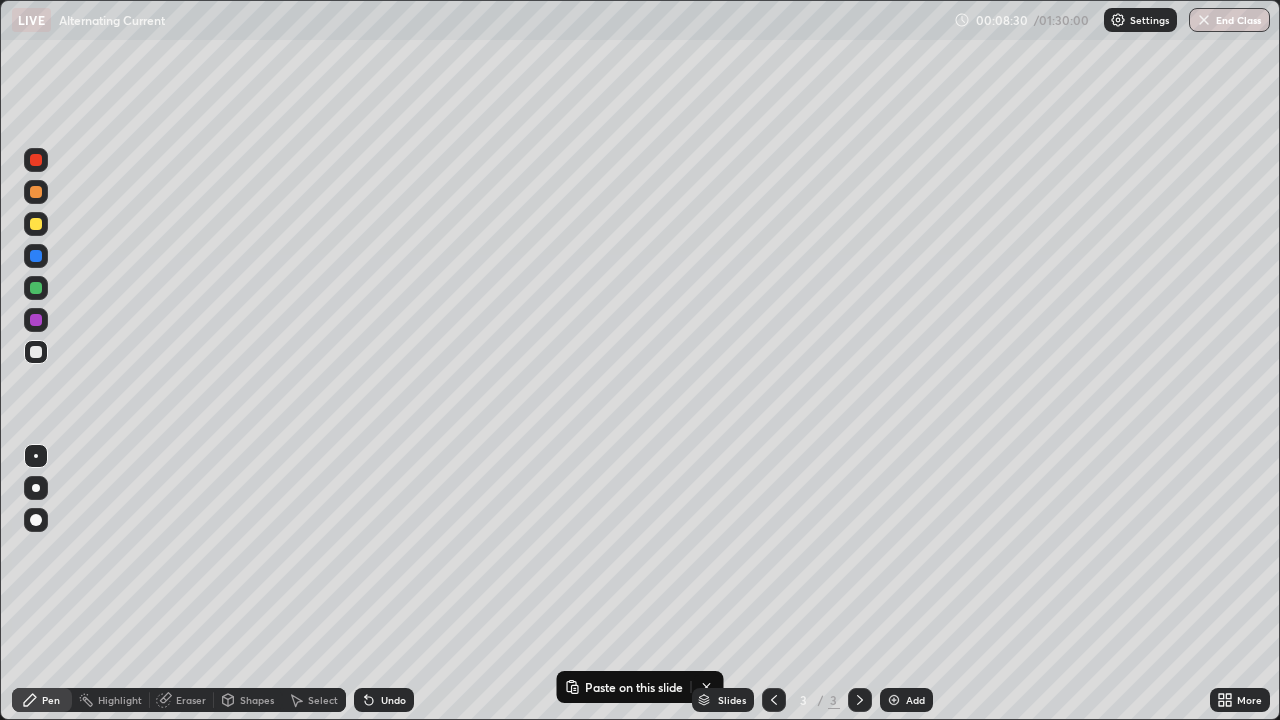 click 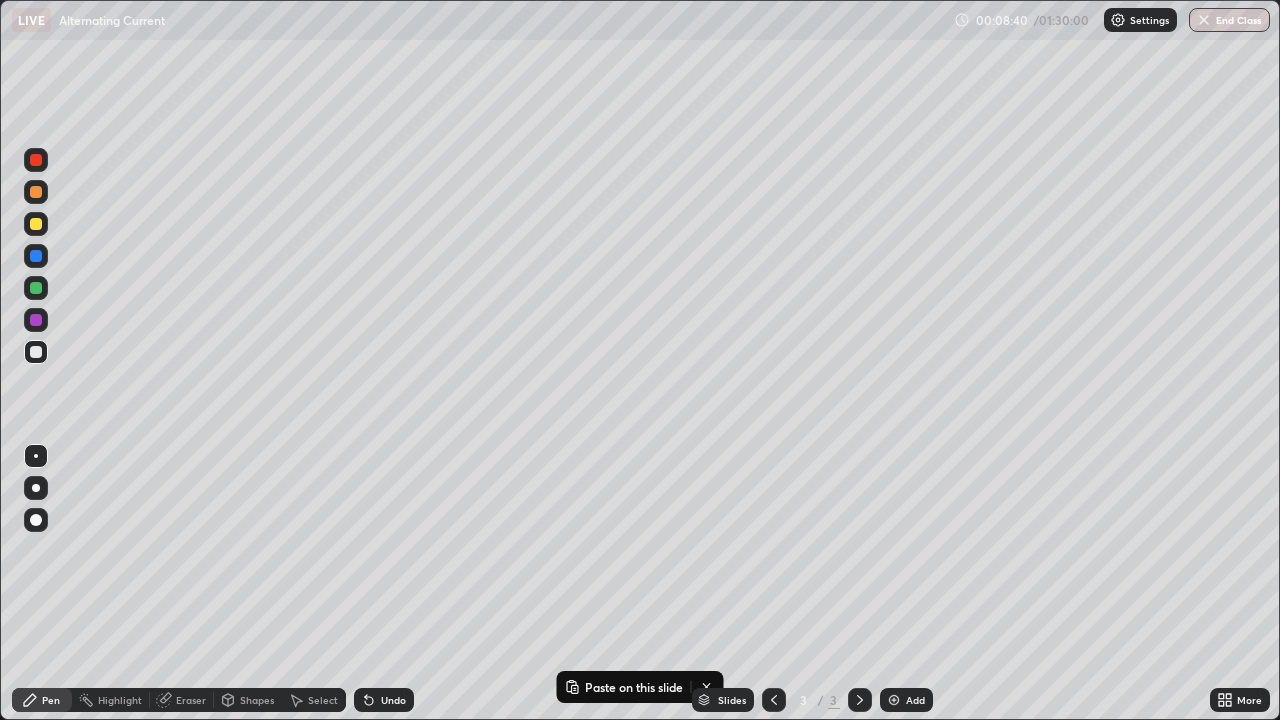 click on "Slides 3 / 3 Add" at bounding box center (812, 700) 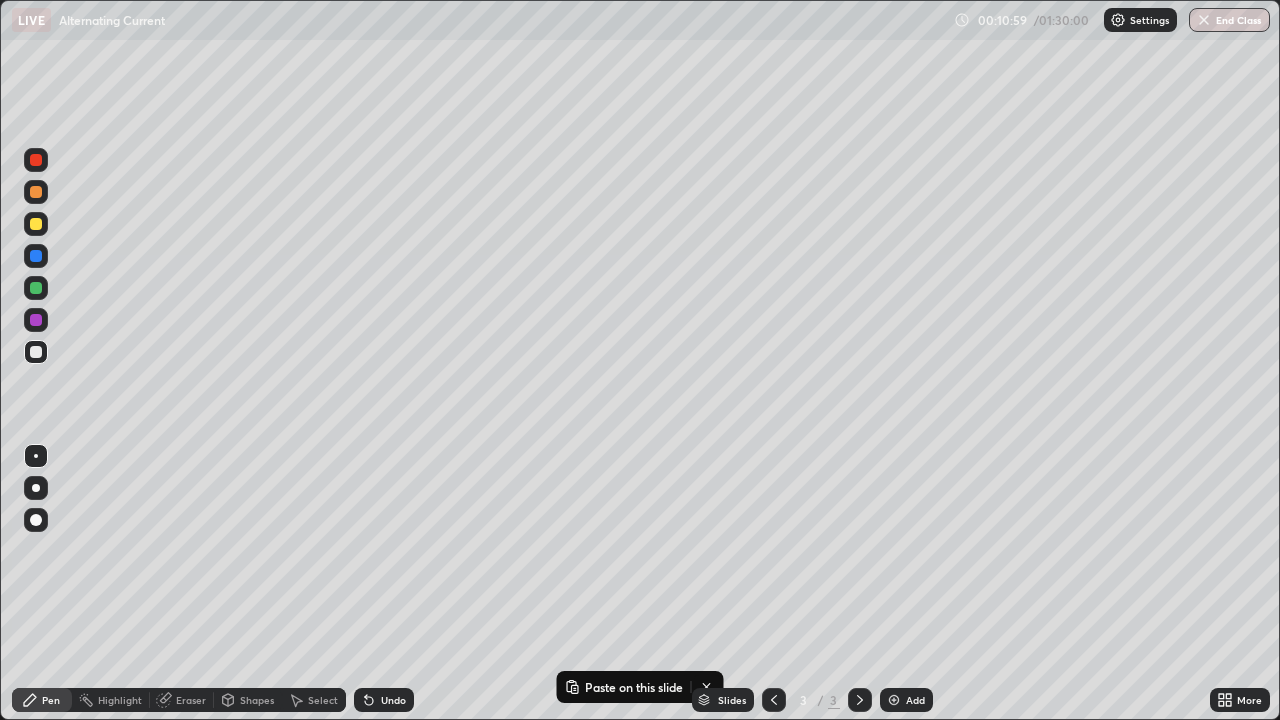 click at bounding box center (894, 700) 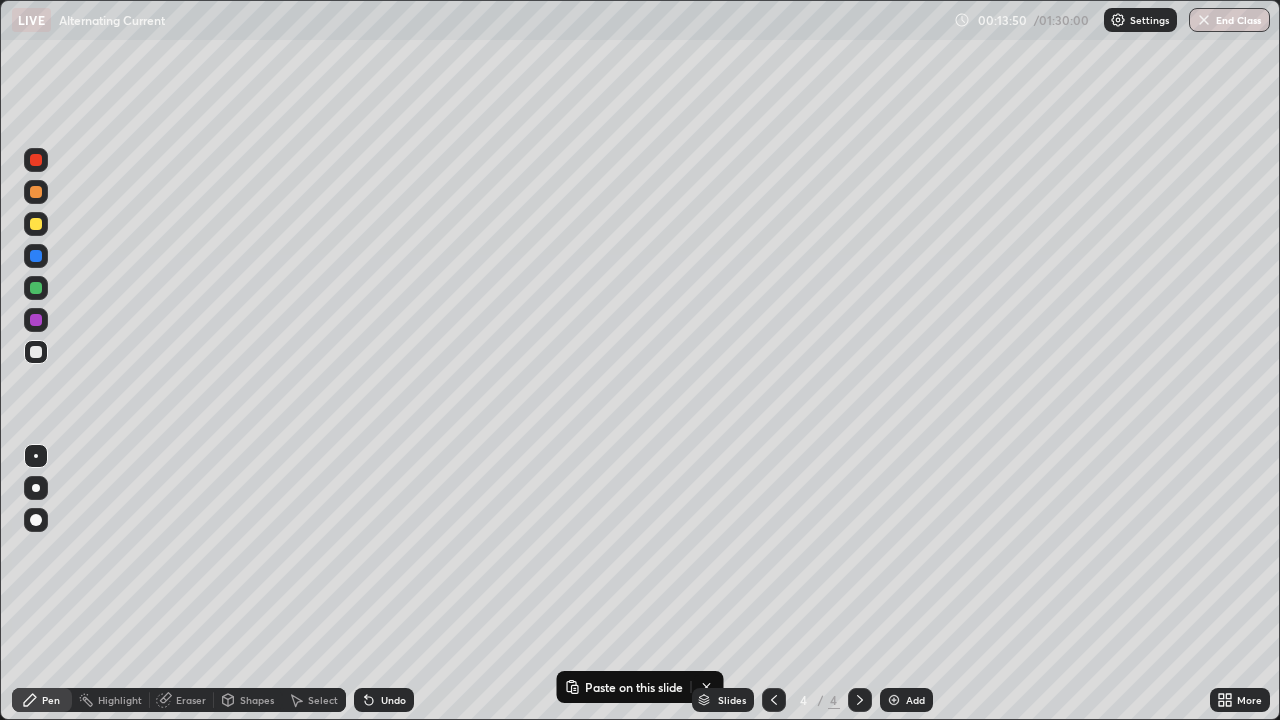 click on "Select" at bounding box center [323, 700] 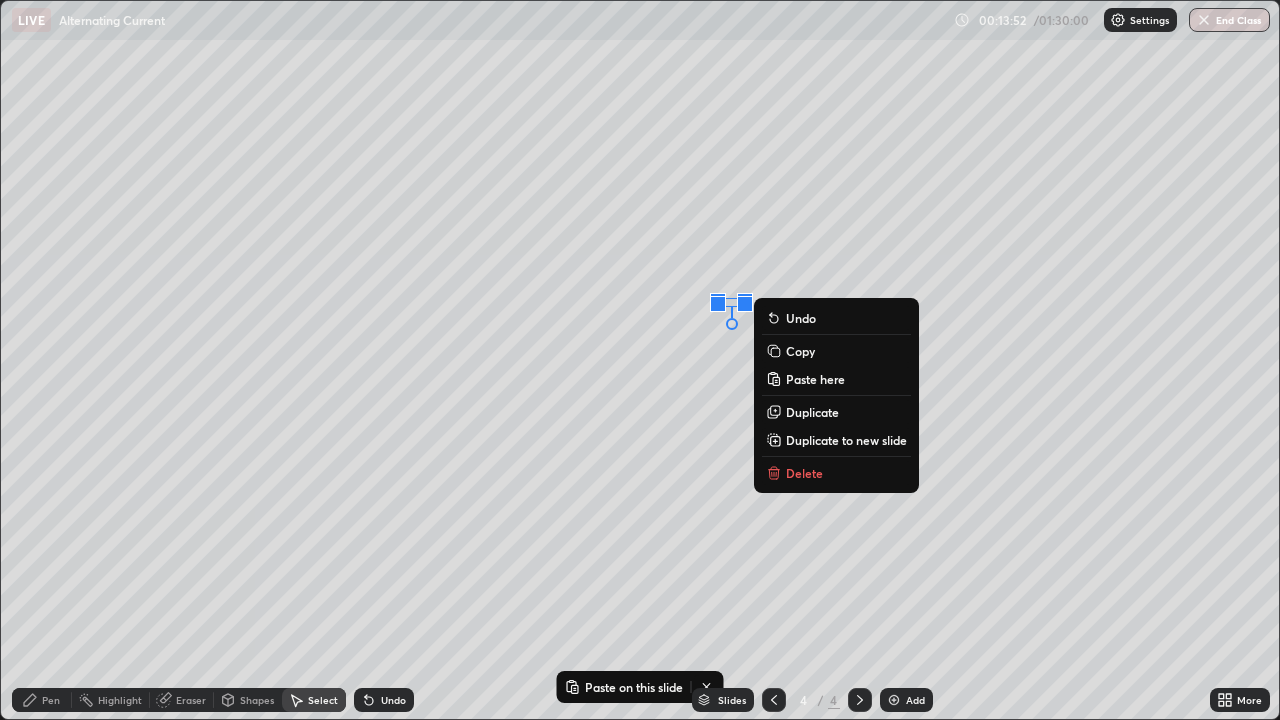 click on "Delete" at bounding box center (804, 473) 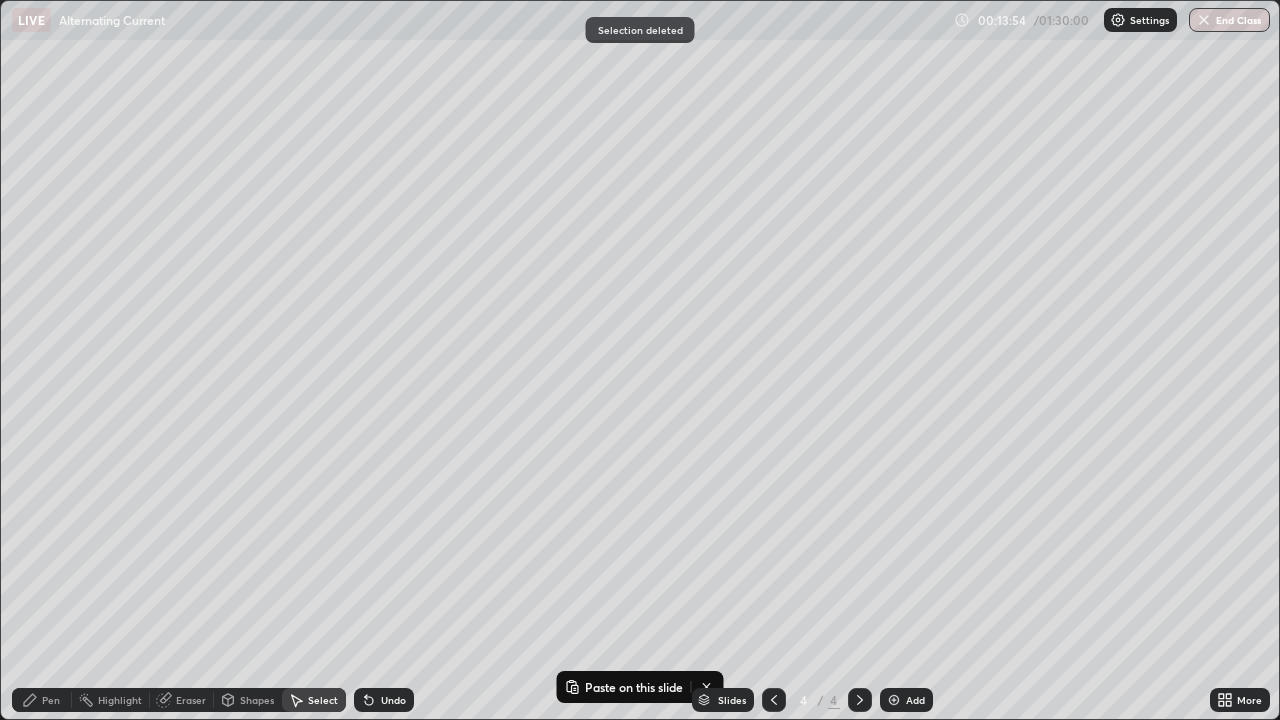 click on "Pen" at bounding box center (51, 700) 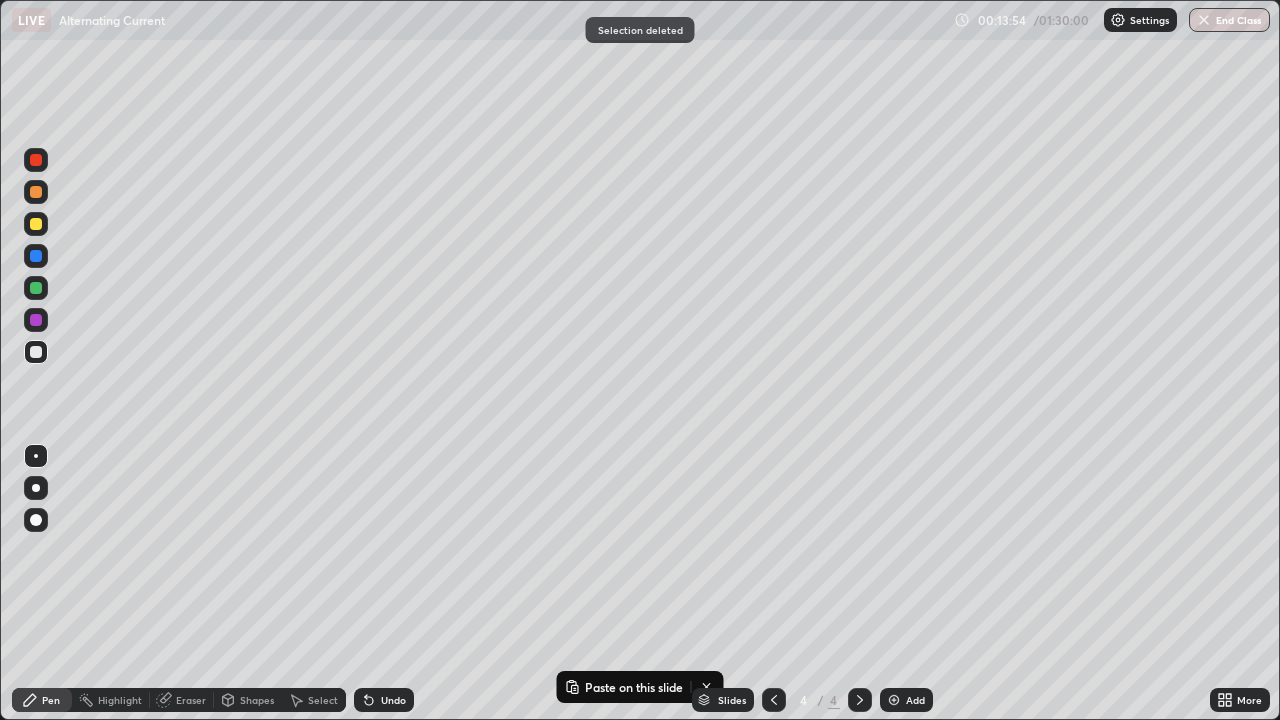 click on "Pen" at bounding box center (51, 700) 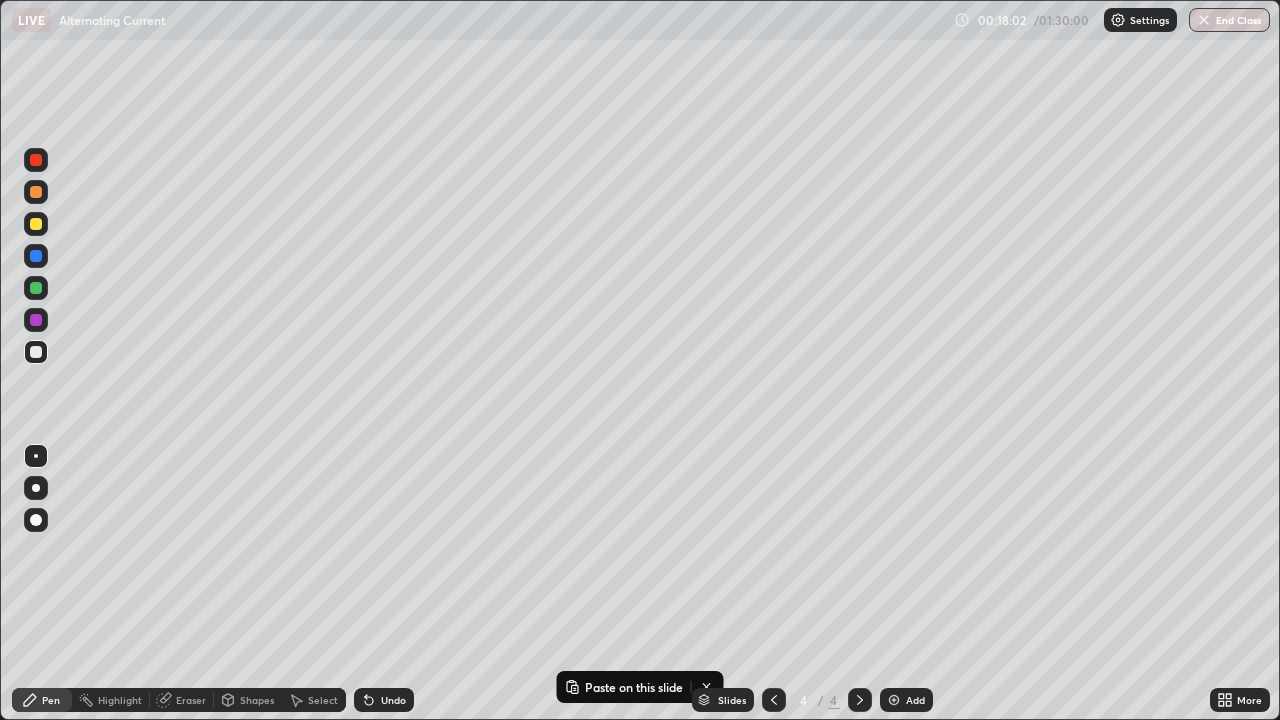 click 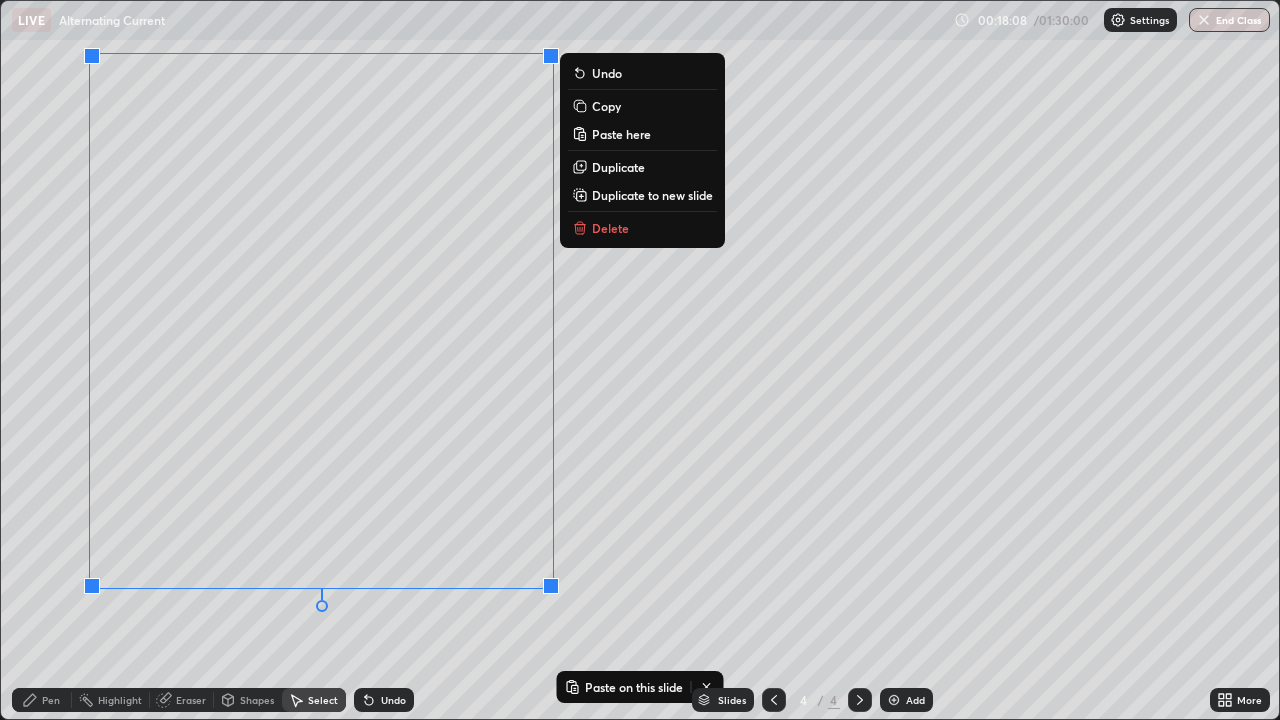click on "0 ° Undo Copy Paste here Duplicate Duplicate to new slide Delete" at bounding box center (640, 360) 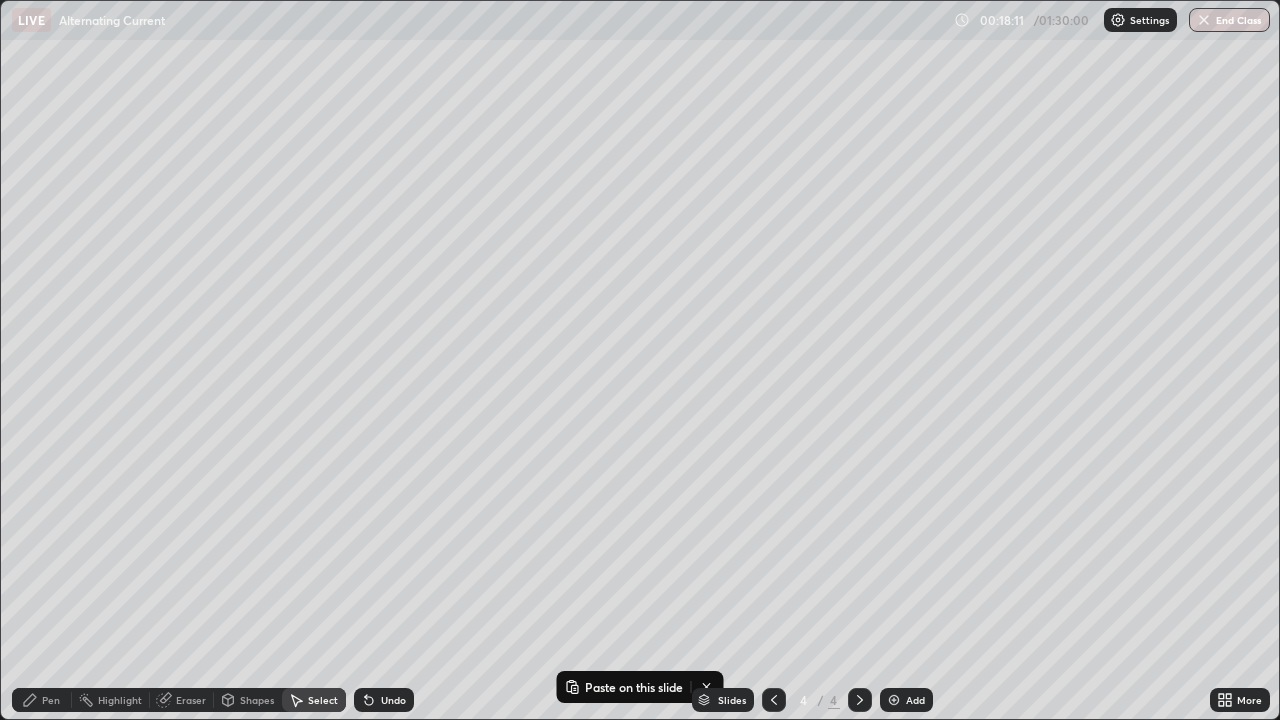 click on "Pen" at bounding box center [42, 700] 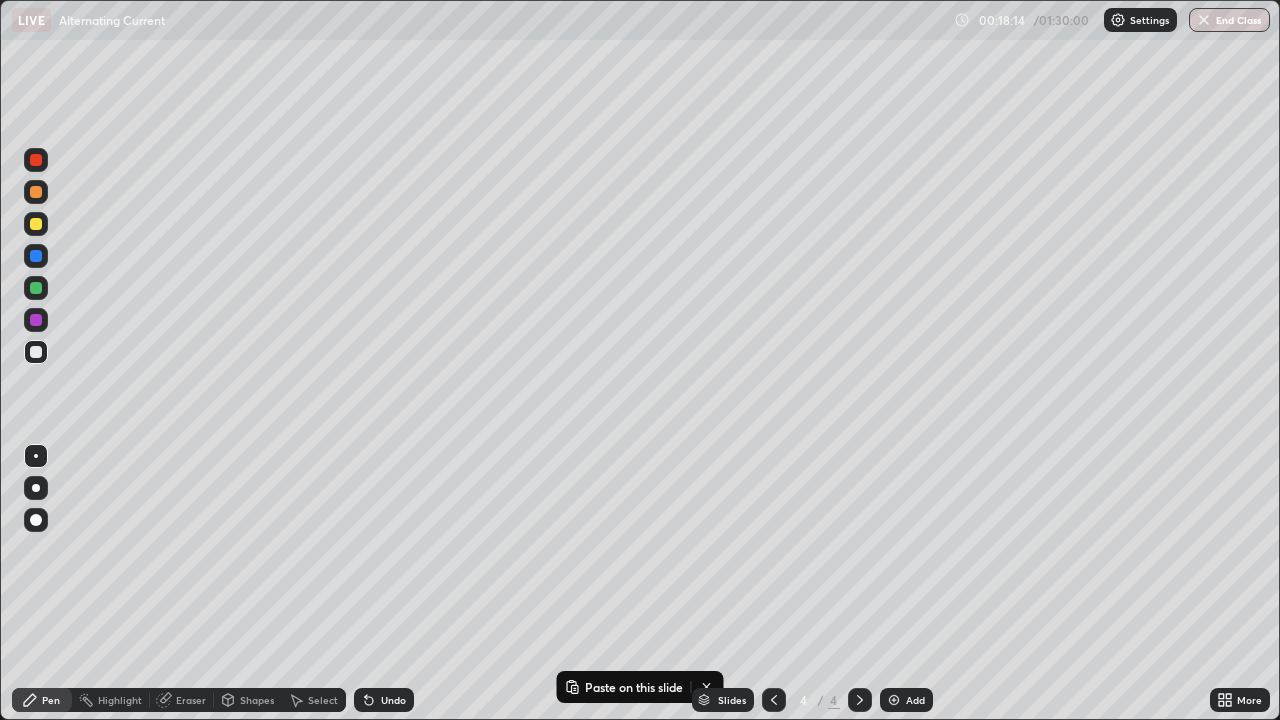 click at bounding box center (36, 288) 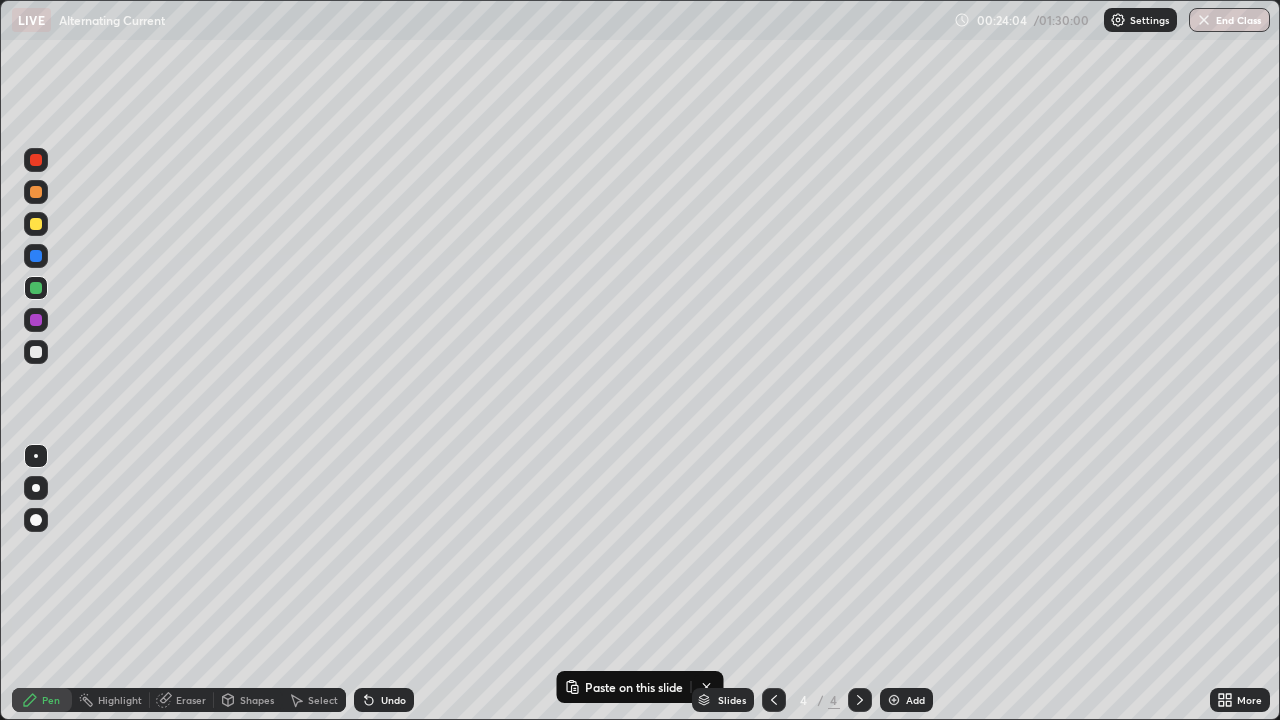 click at bounding box center (894, 700) 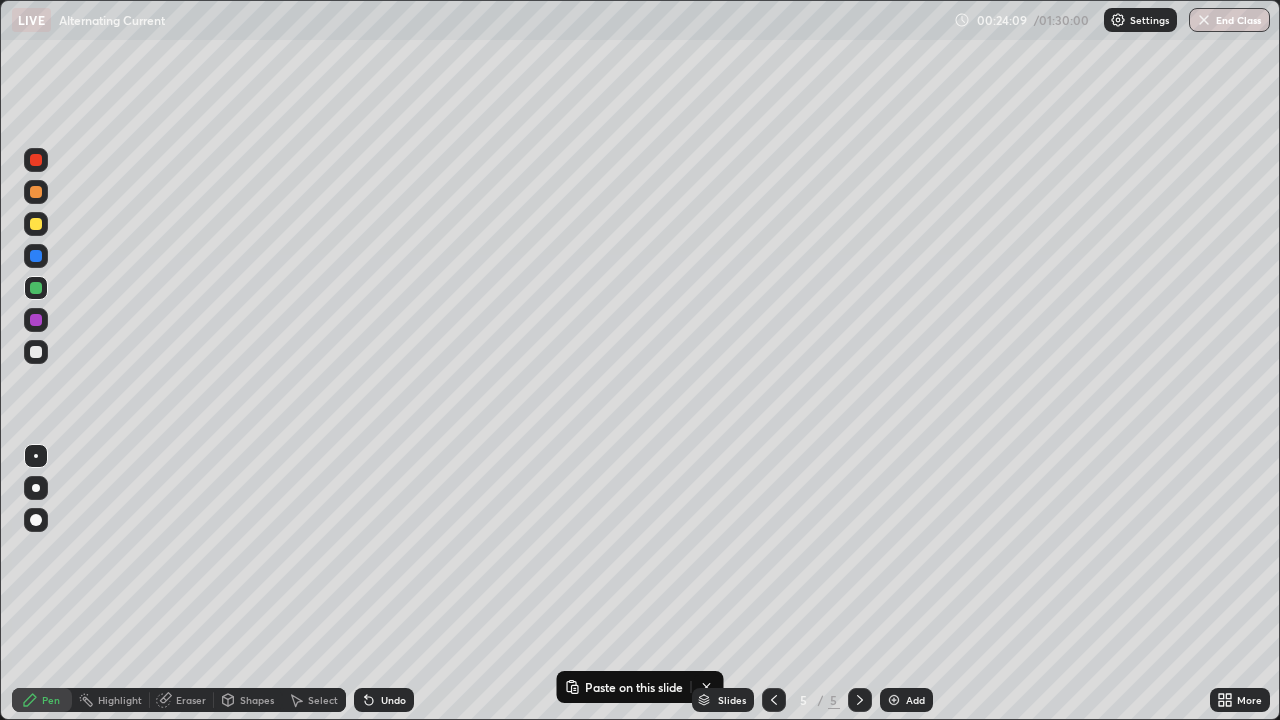 click at bounding box center [36, 352] 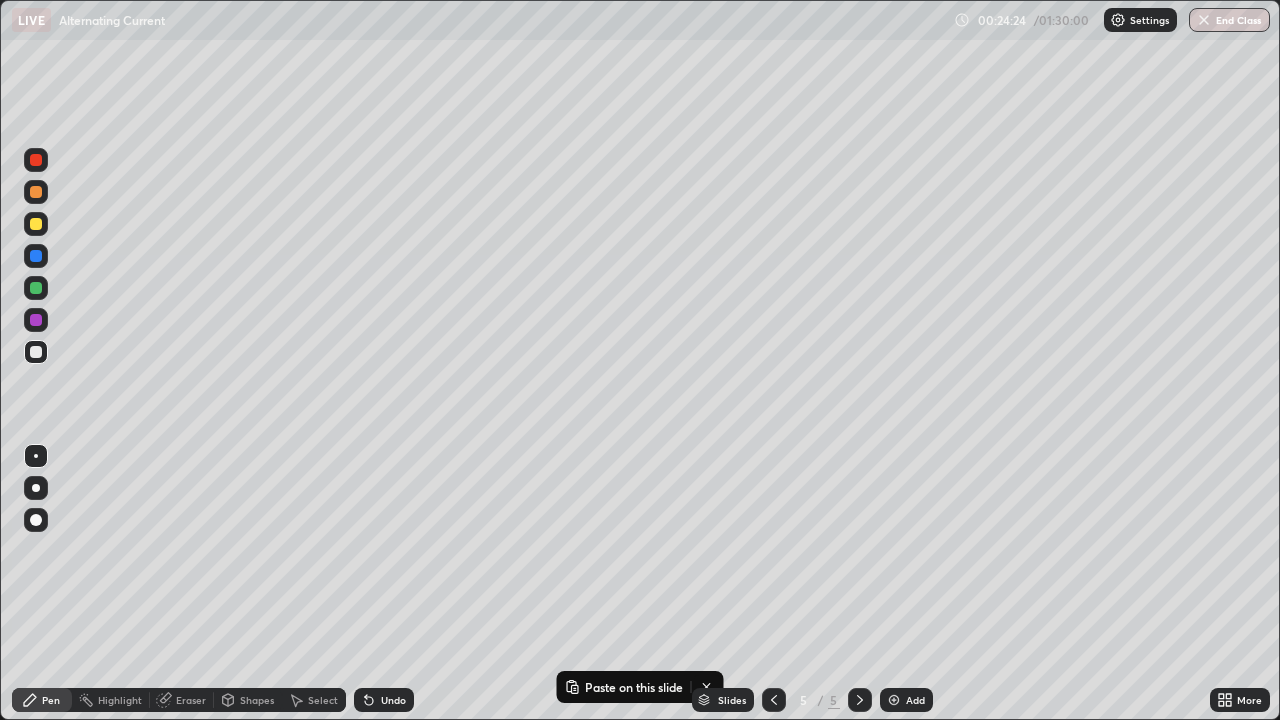 click on "Select" at bounding box center [314, 700] 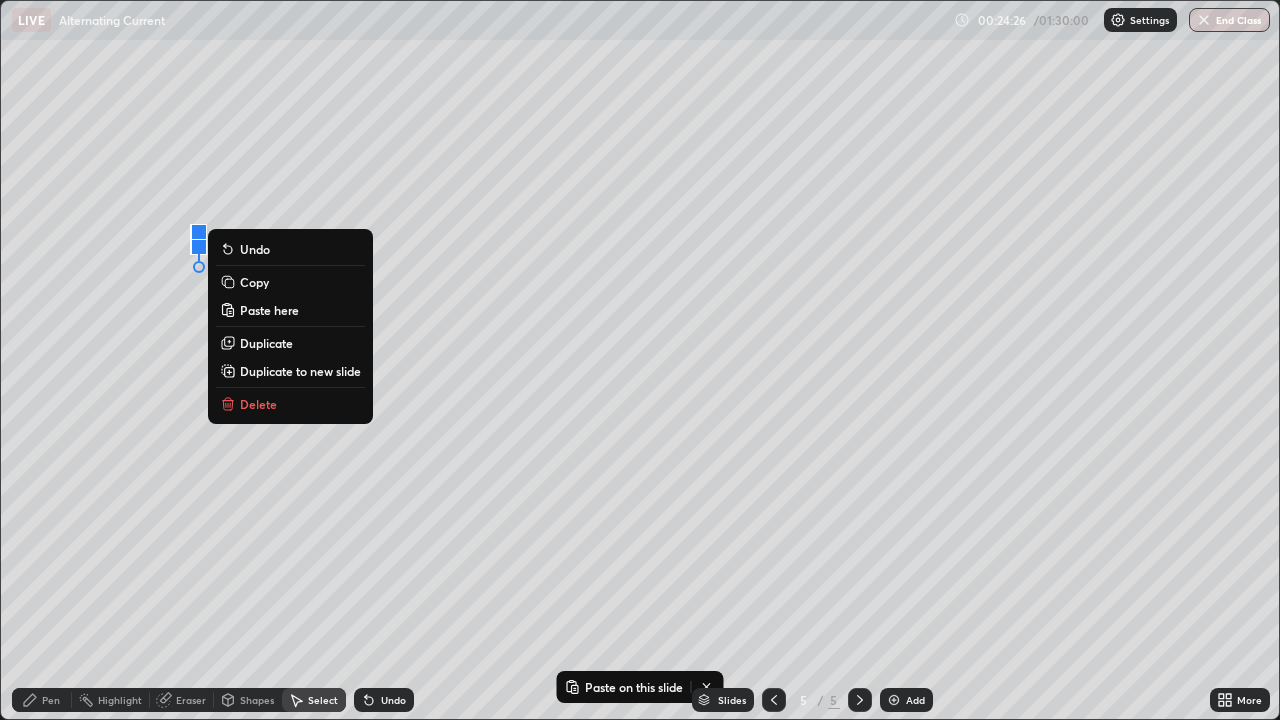 click on "Delete" at bounding box center [258, 404] 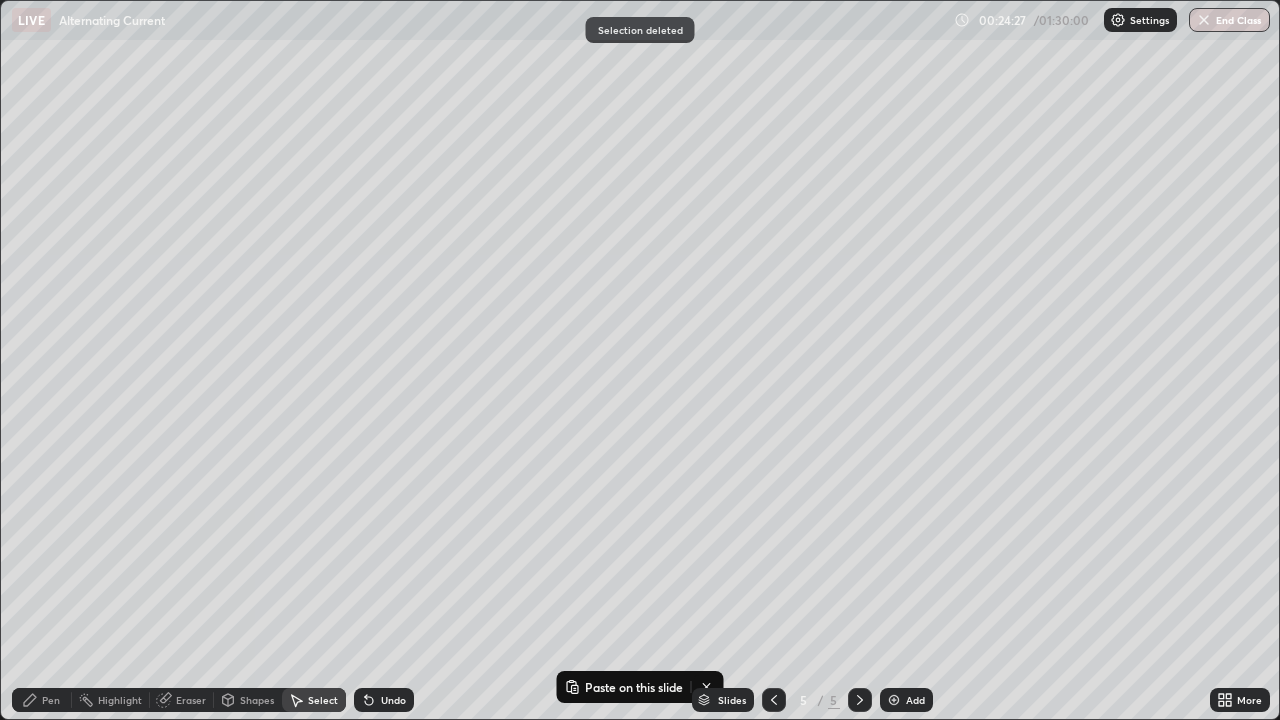 click on "Pen" at bounding box center [51, 700] 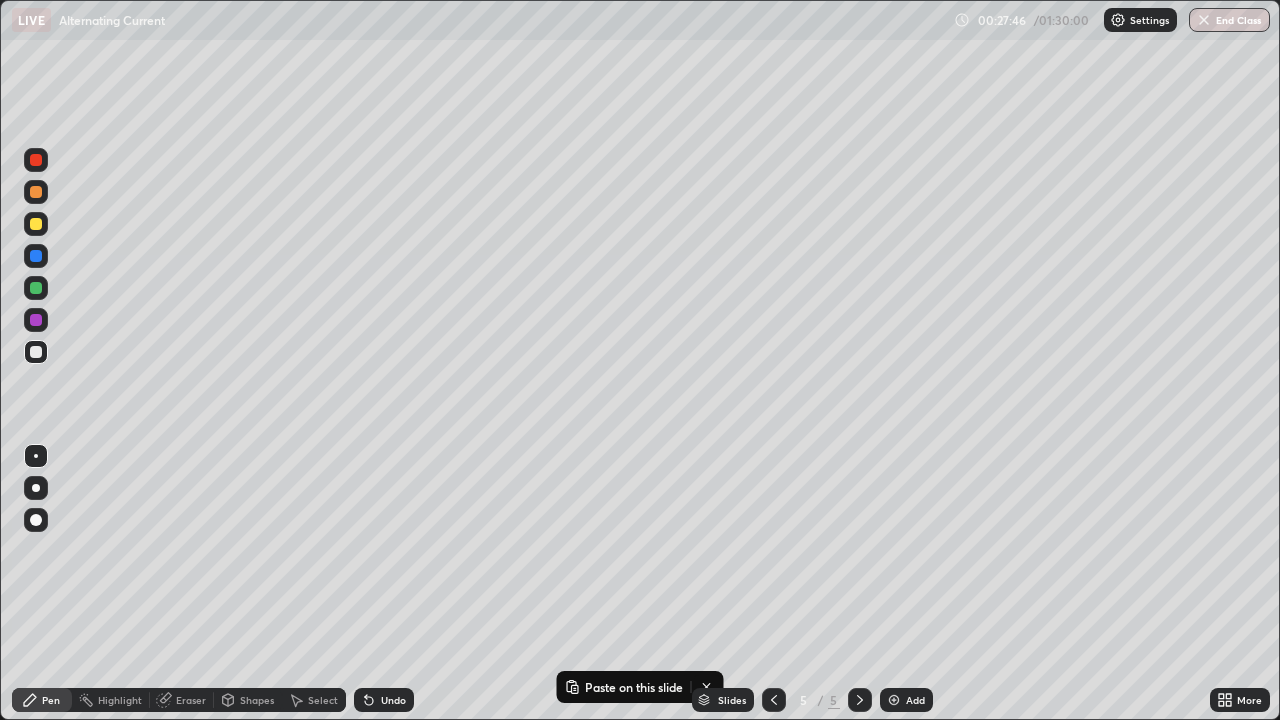 click 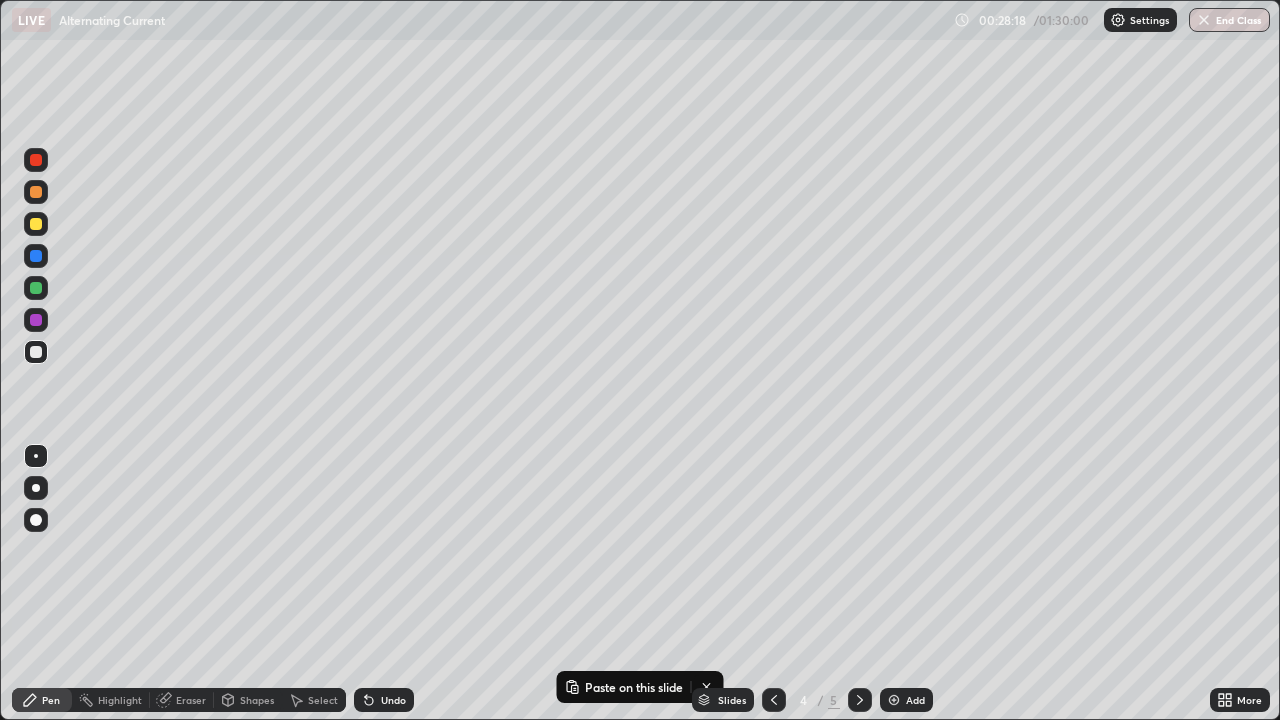 click 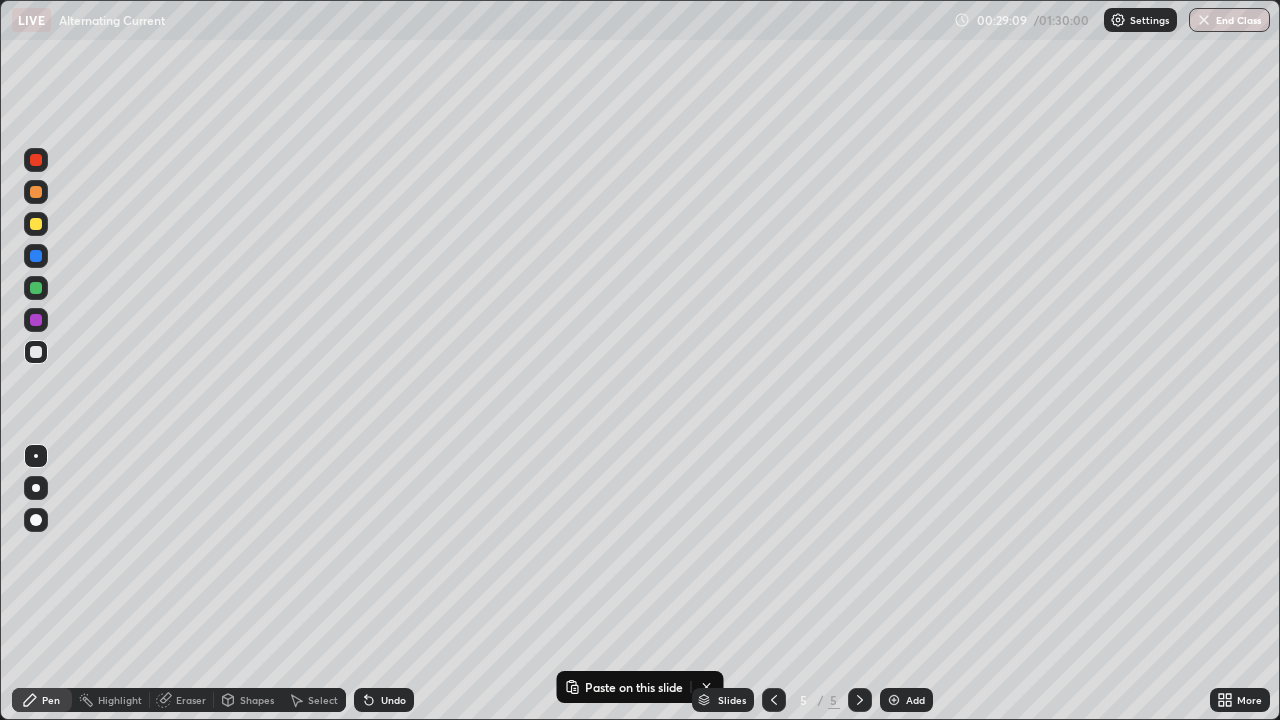 click on "Pen" at bounding box center [51, 700] 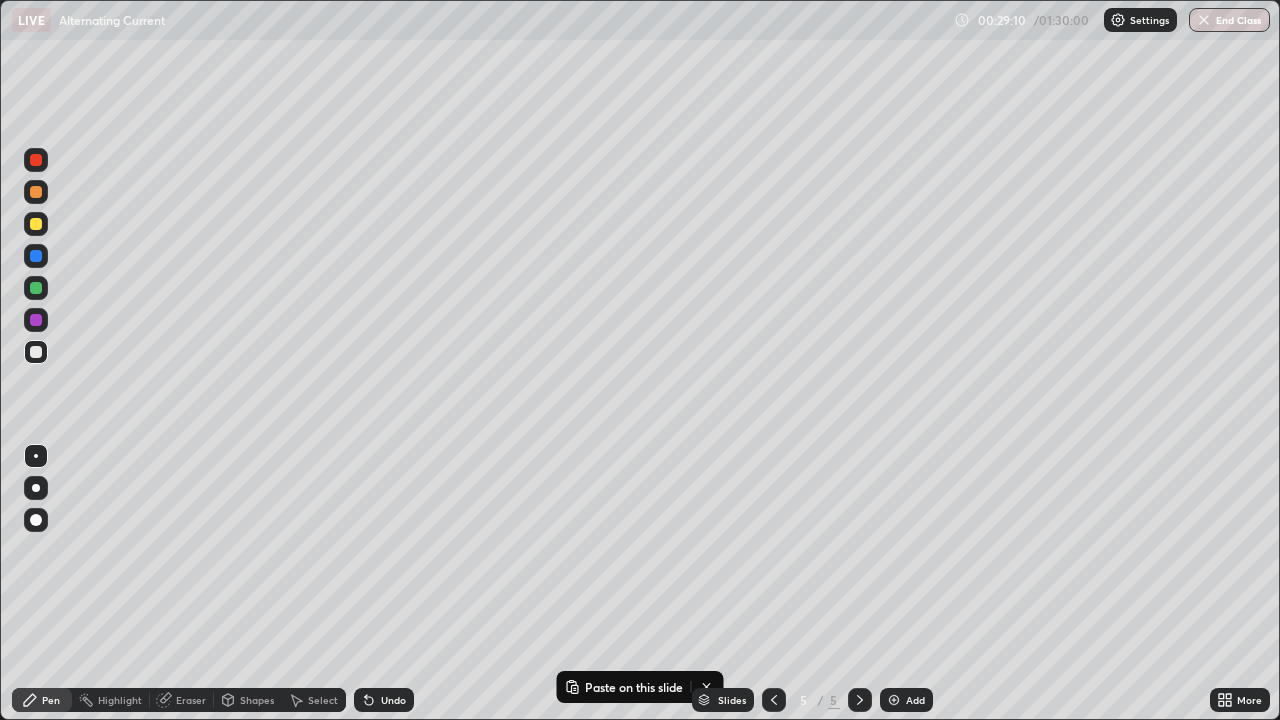 click at bounding box center (36, 288) 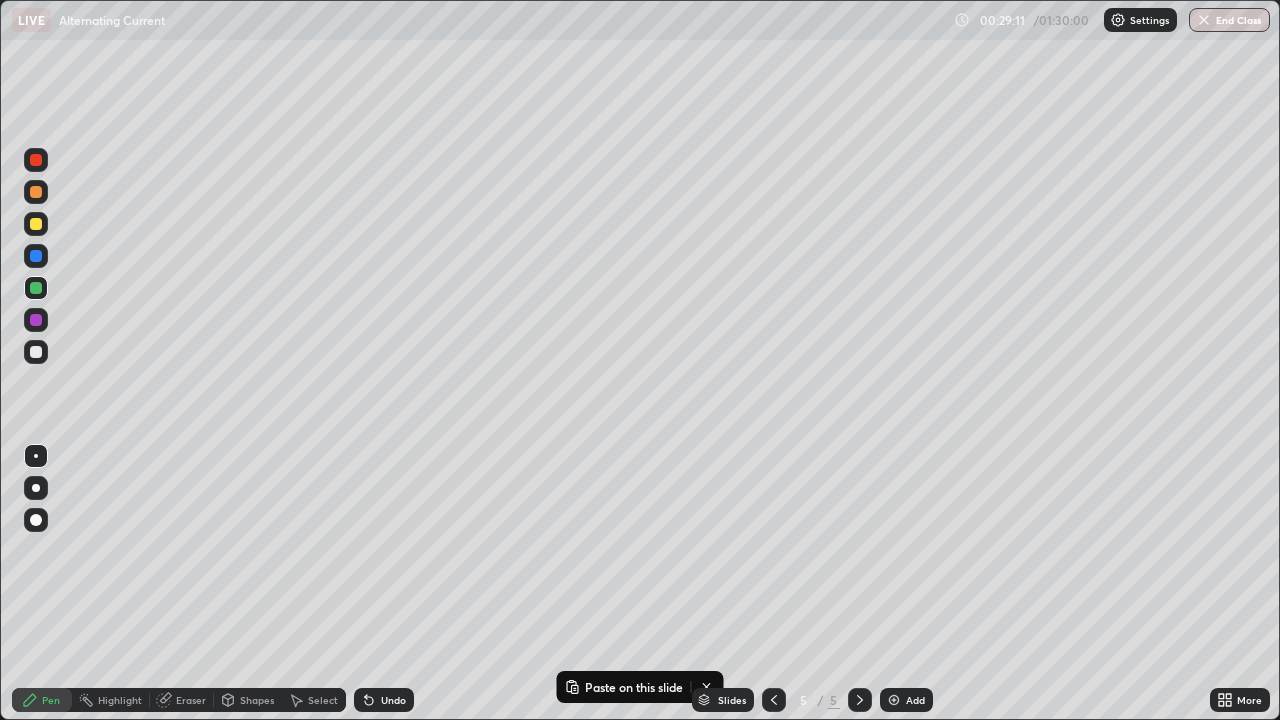 click on "Pen" at bounding box center [51, 700] 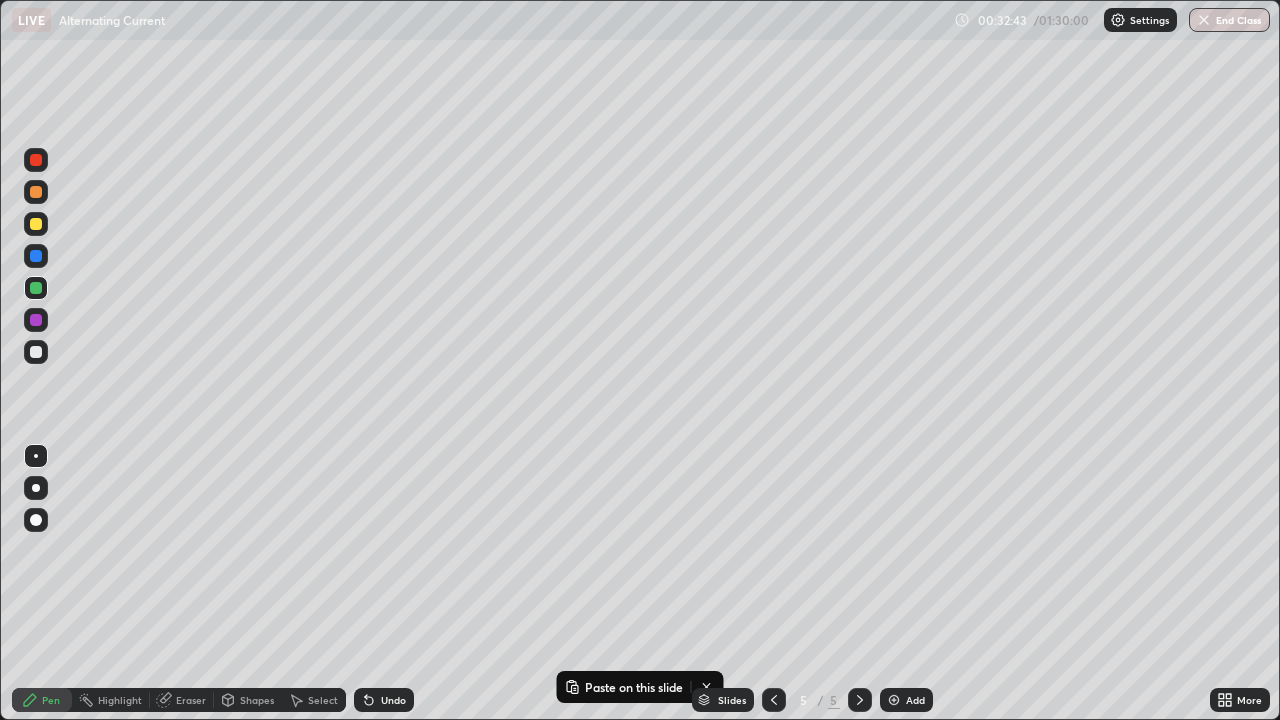 click at bounding box center (894, 700) 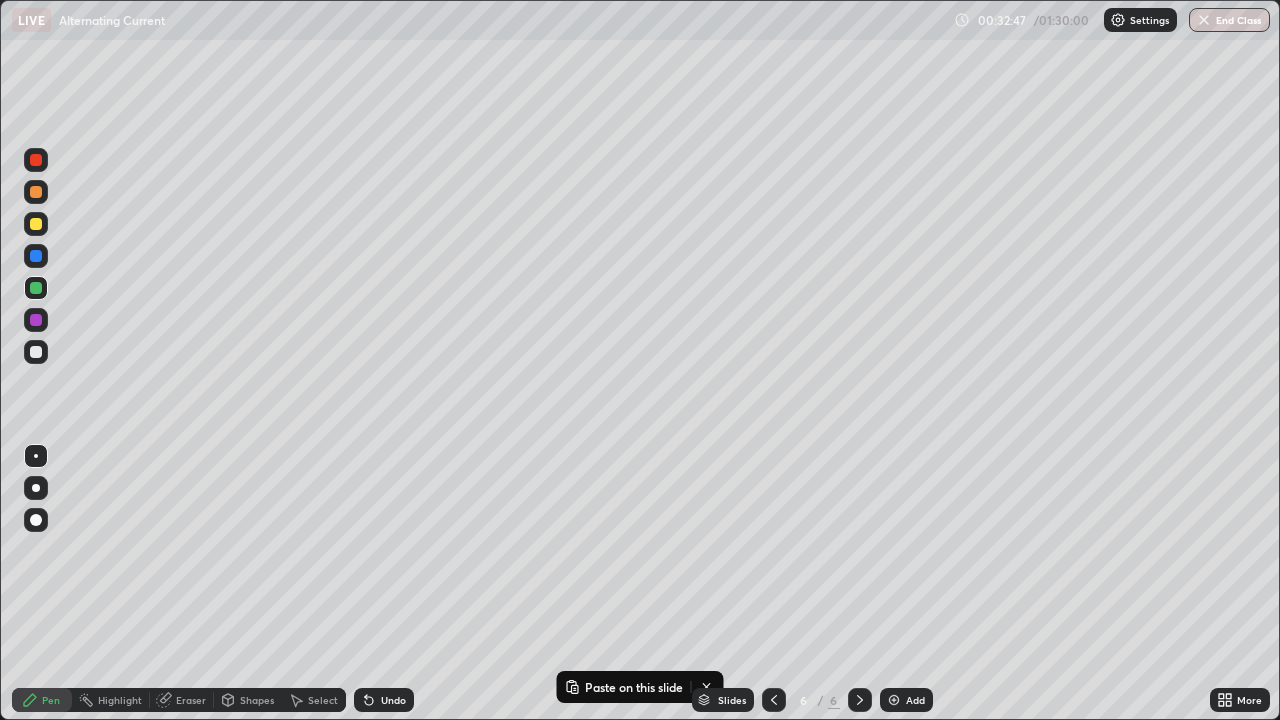 click on "Pen" at bounding box center [51, 700] 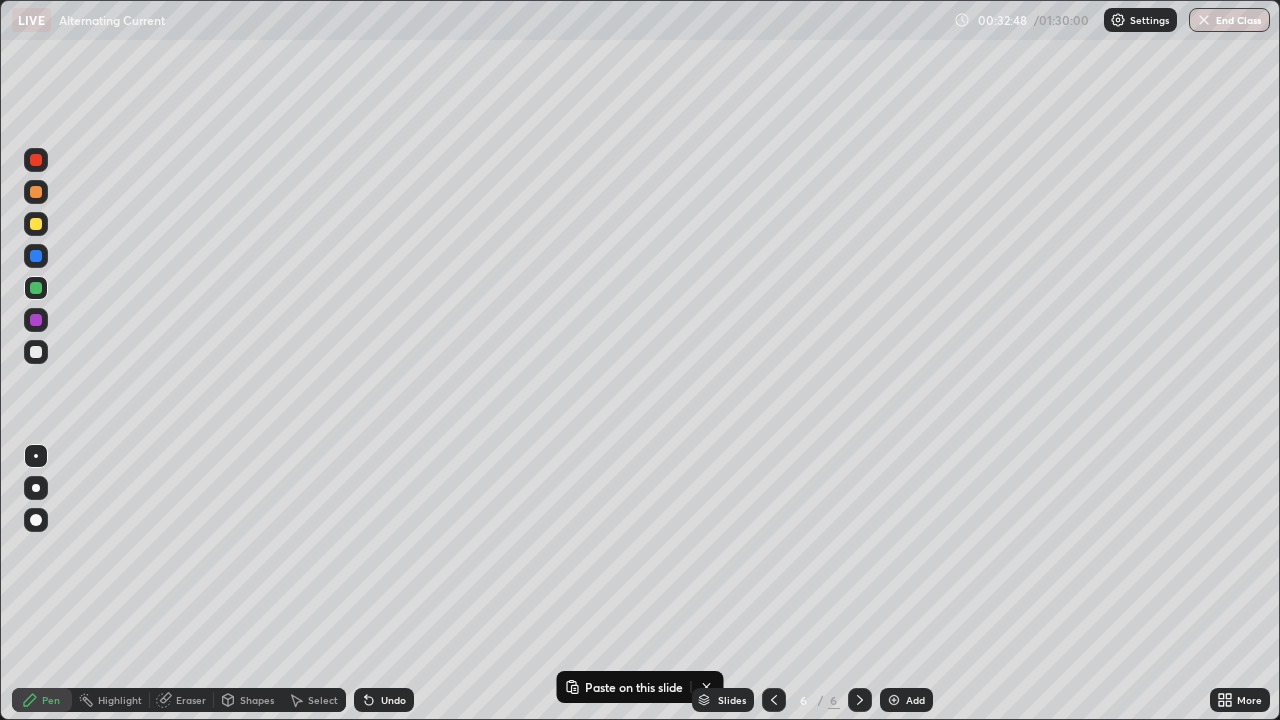 click on "Pen" at bounding box center [51, 700] 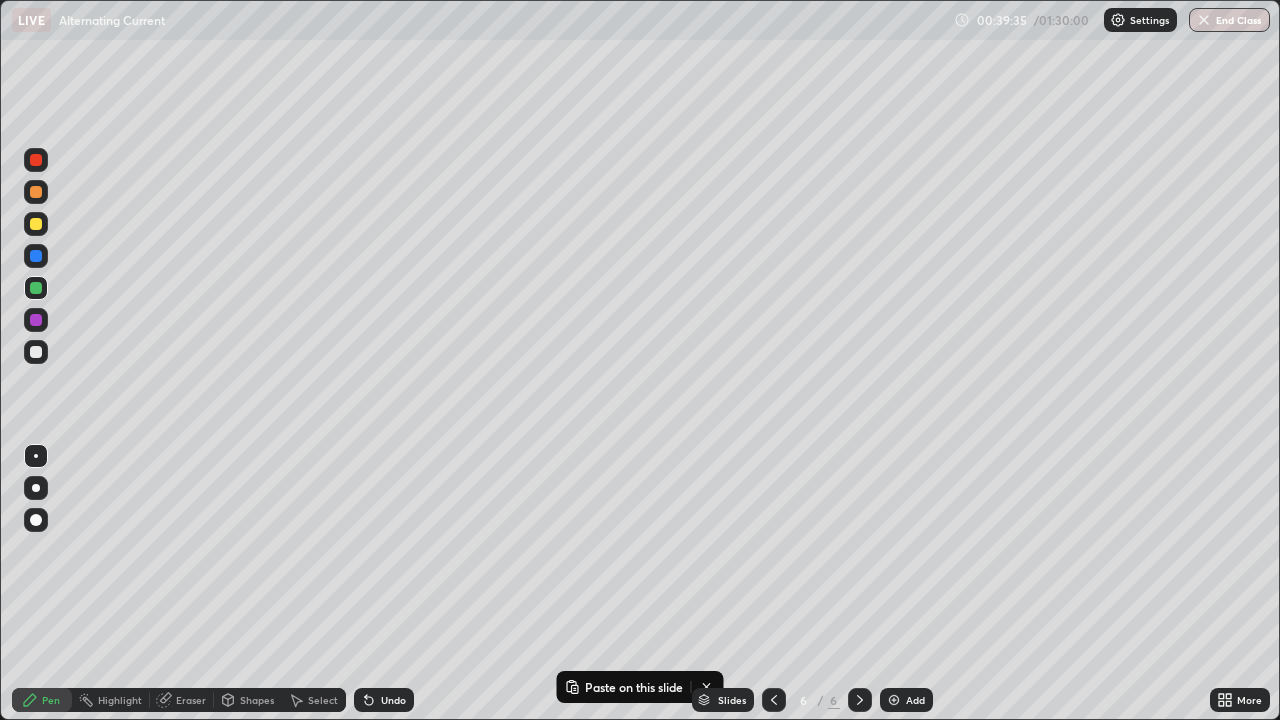 click at bounding box center (894, 700) 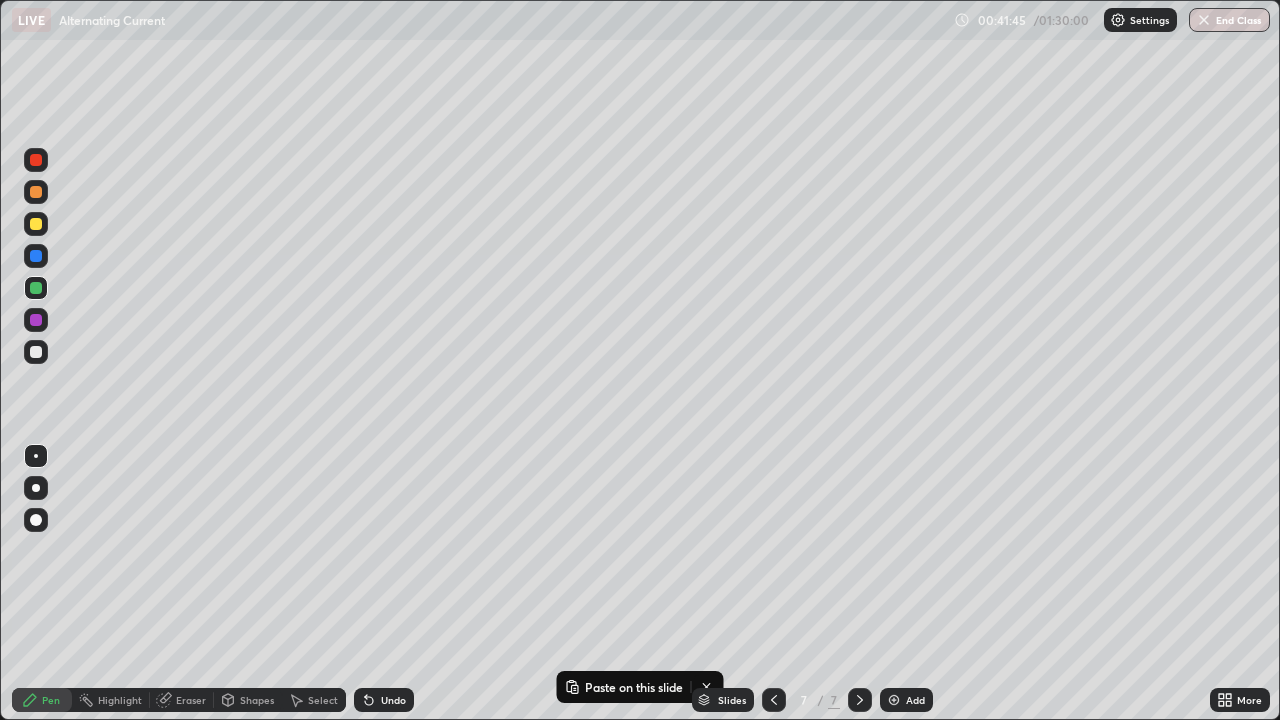 click on "Pen" at bounding box center [51, 700] 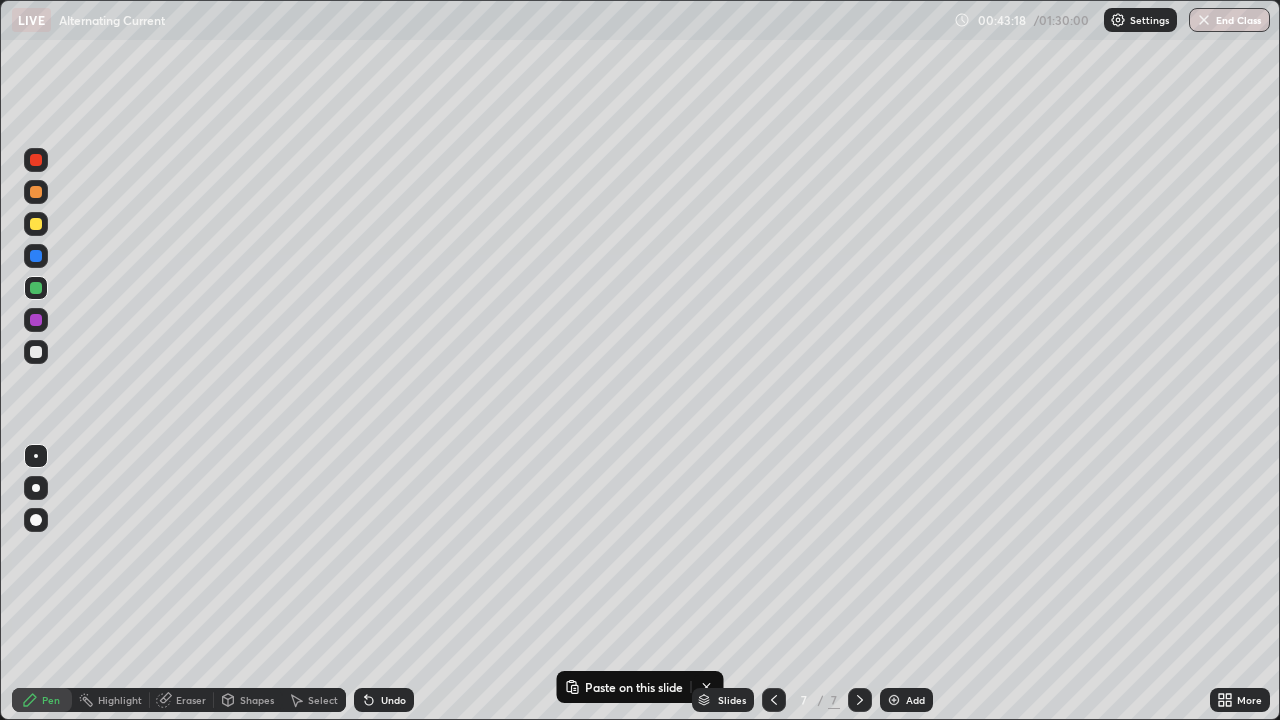 click on "Undo" at bounding box center [384, 700] 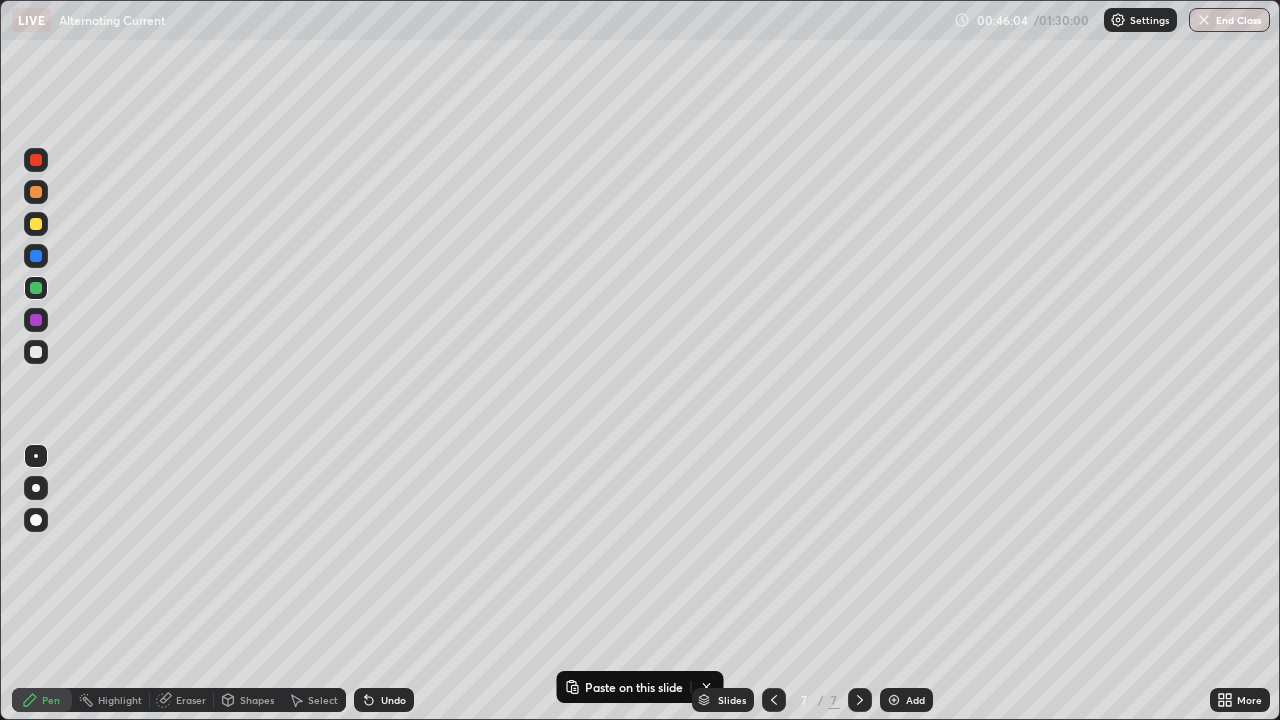 click on "Select" at bounding box center (314, 700) 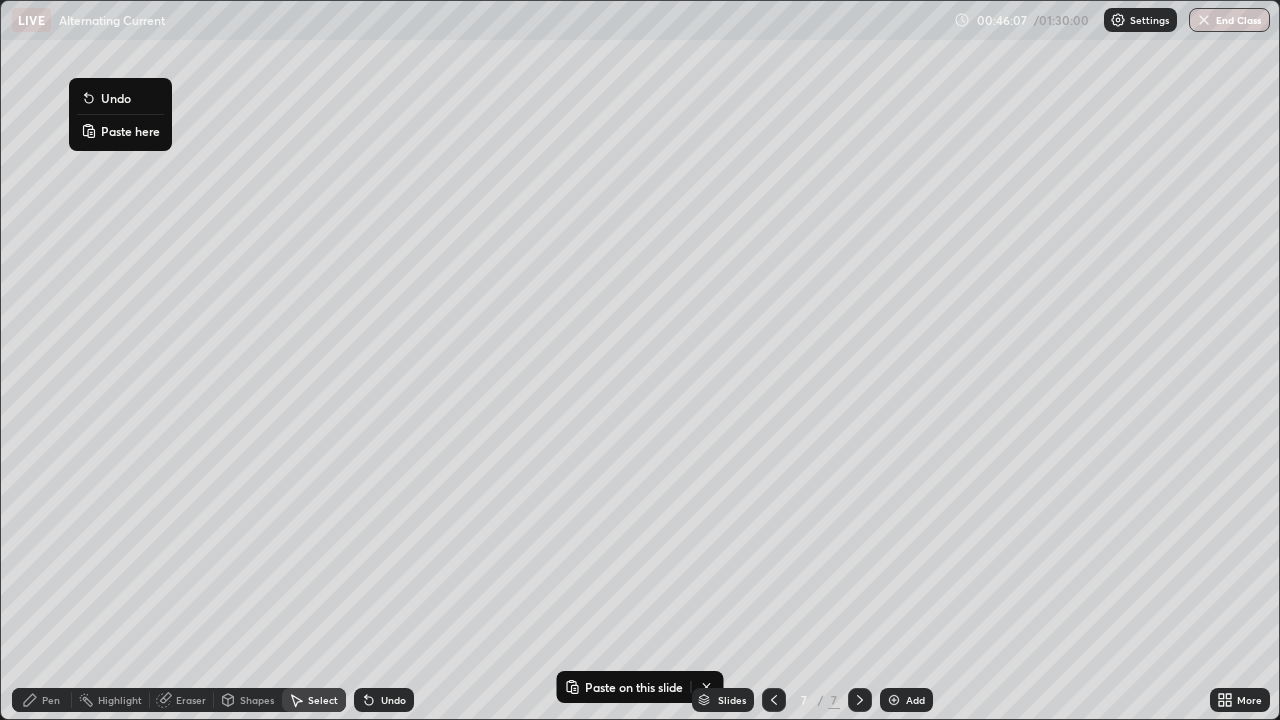 click on "0 ° Undo Copy Paste here Duplicate Duplicate to new slide Delete" at bounding box center [640, 360] 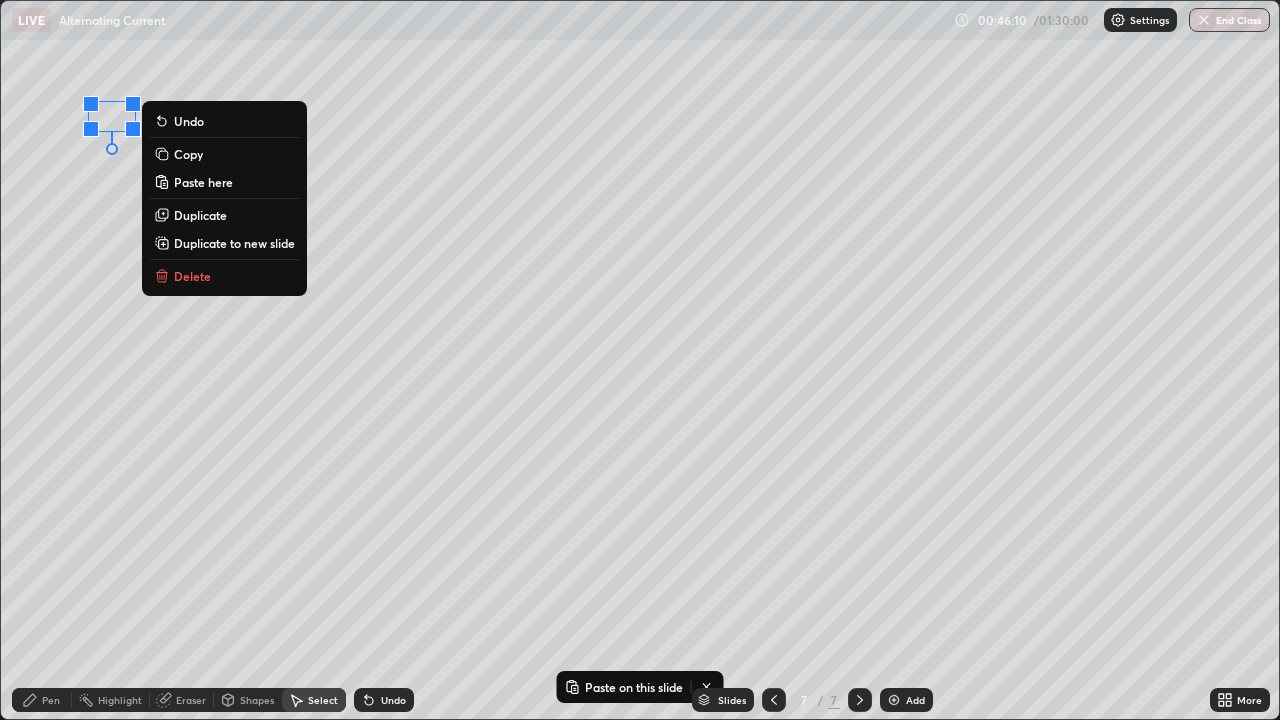 click on "0 ° Undo Copy Paste here Duplicate Duplicate to new slide Delete" at bounding box center [640, 360] 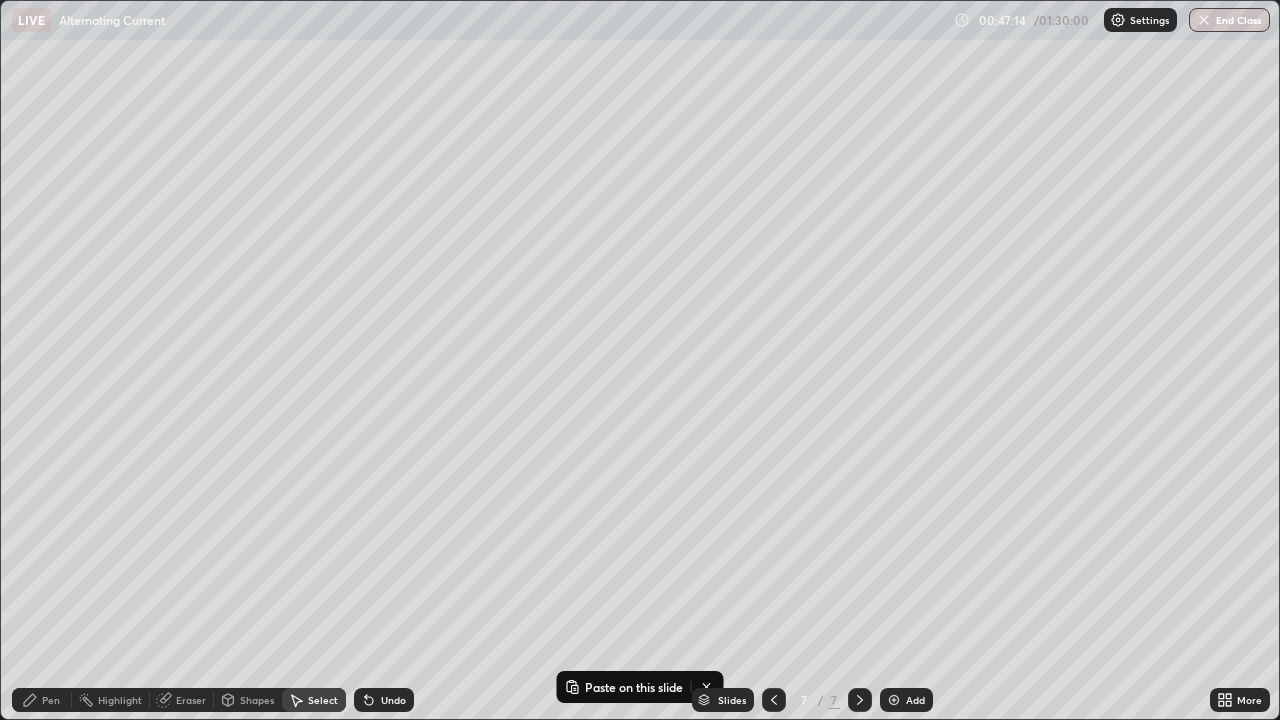 click at bounding box center (894, 700) 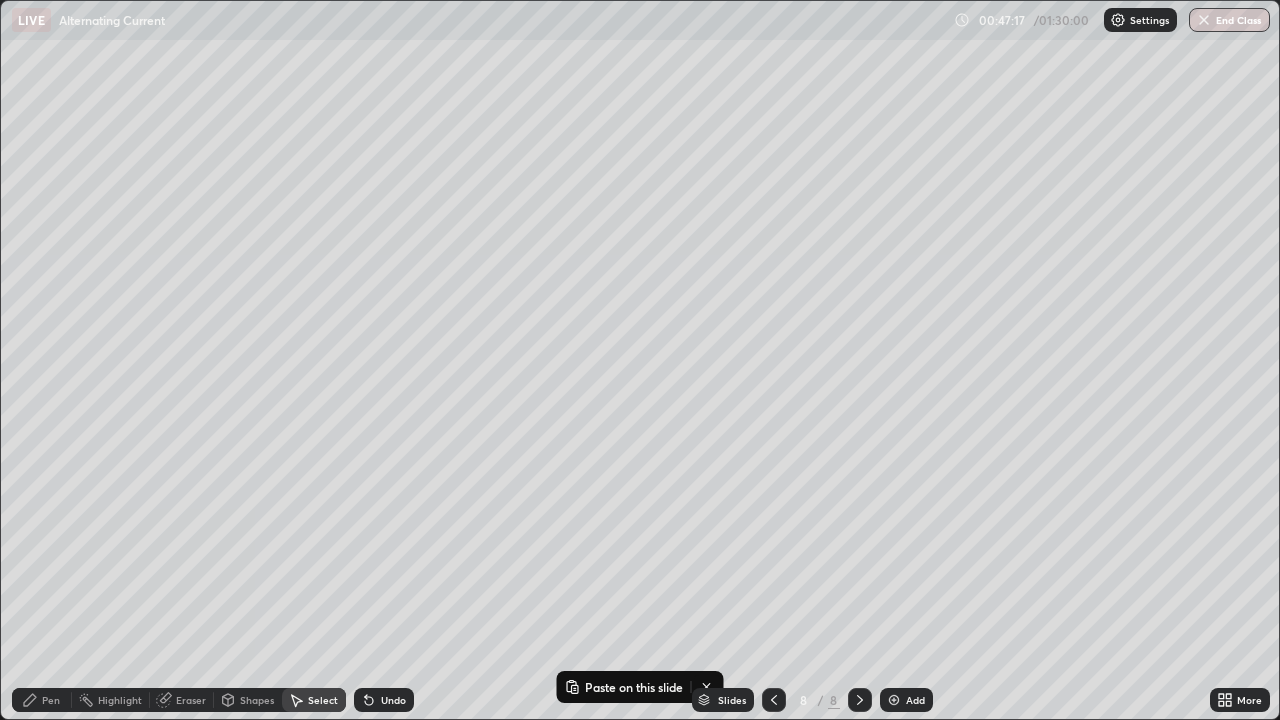 click on "0 ° Undo Copy Paste here Duplicate Duplicate to new slide Delete" at bounding box center [640, 360] 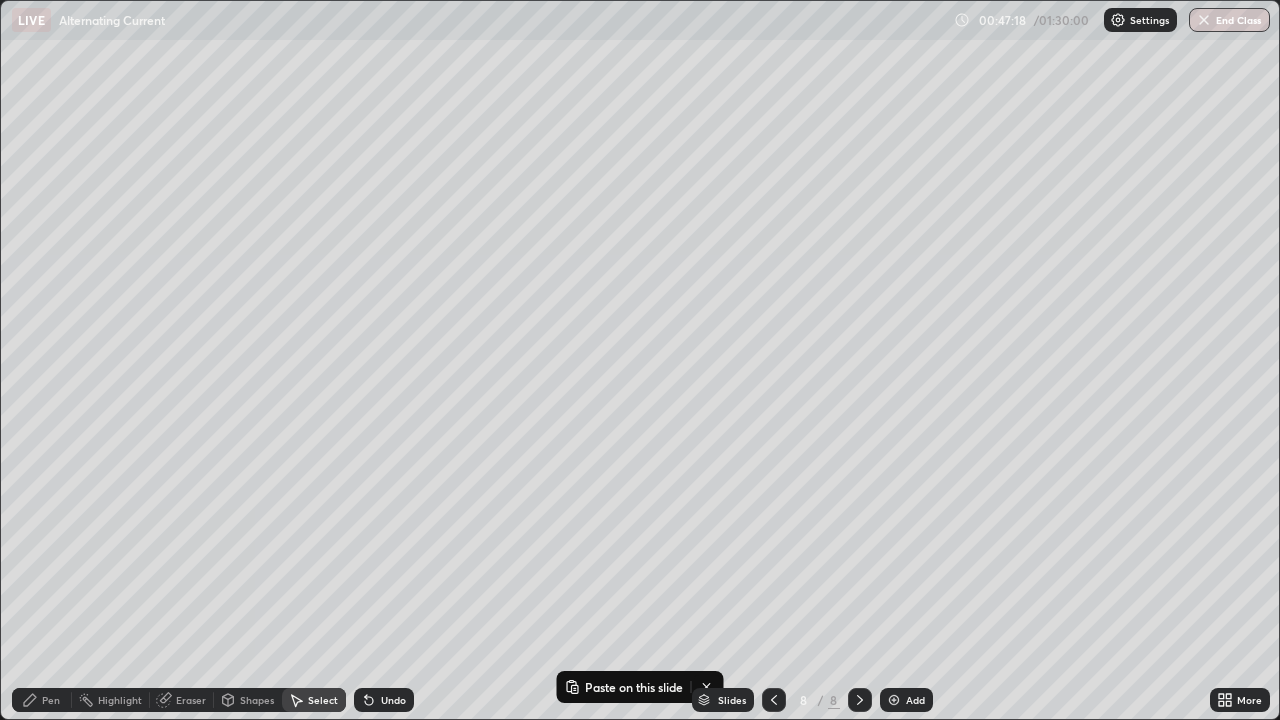 click on "Pen" at bounding box center [51, 700] 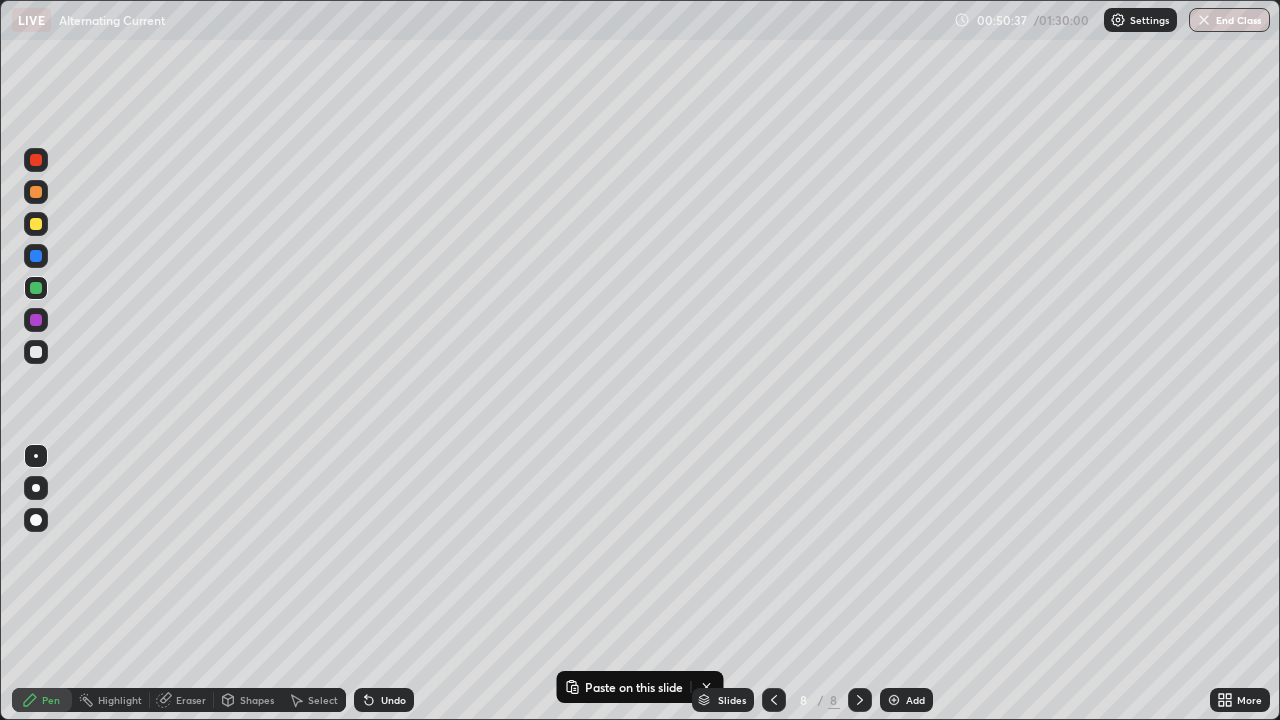 click 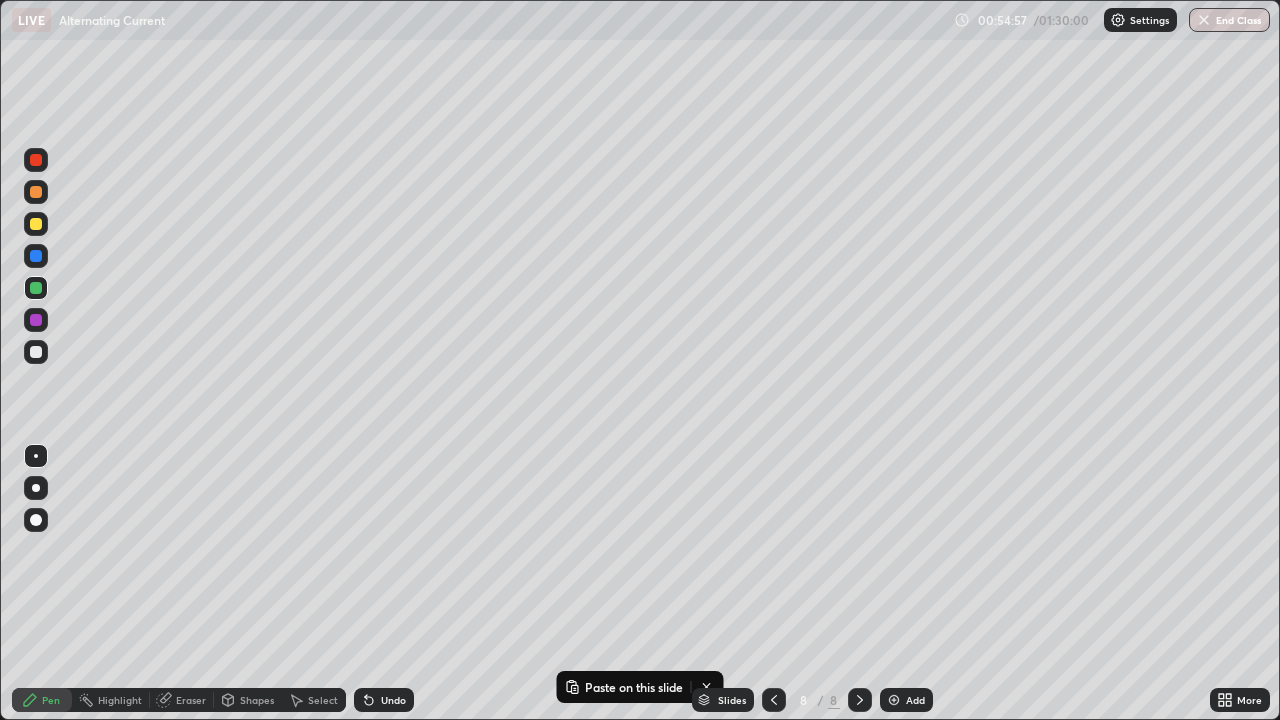 click on "Select" at bounding box center (323, 700) 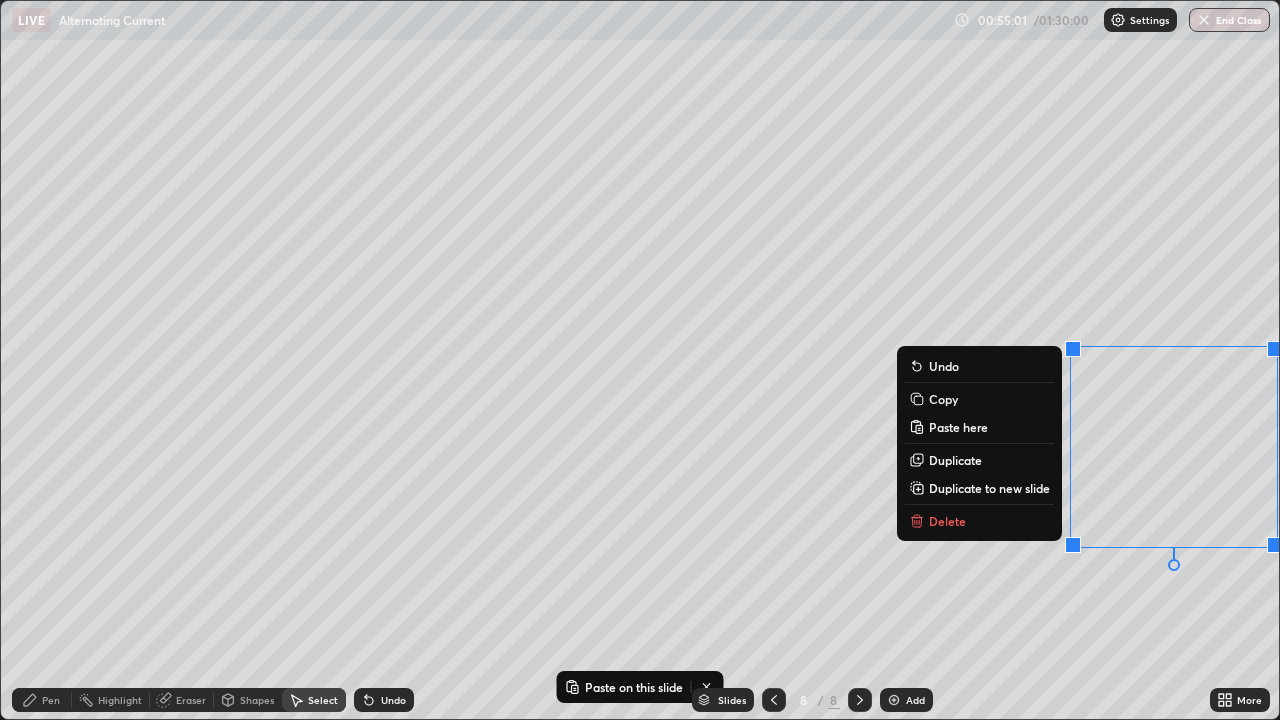 click on "Delete" at bounding box center [947, 521] 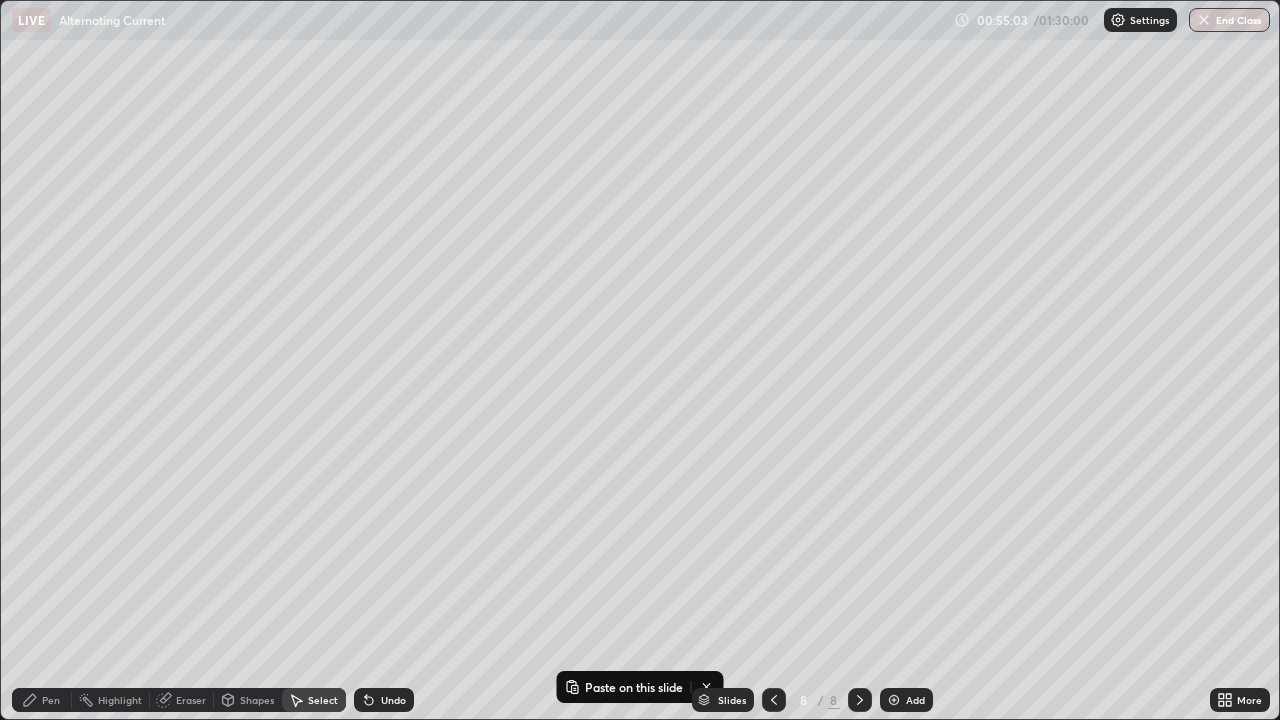 click on "Pen" at bounding box center [51, 700] 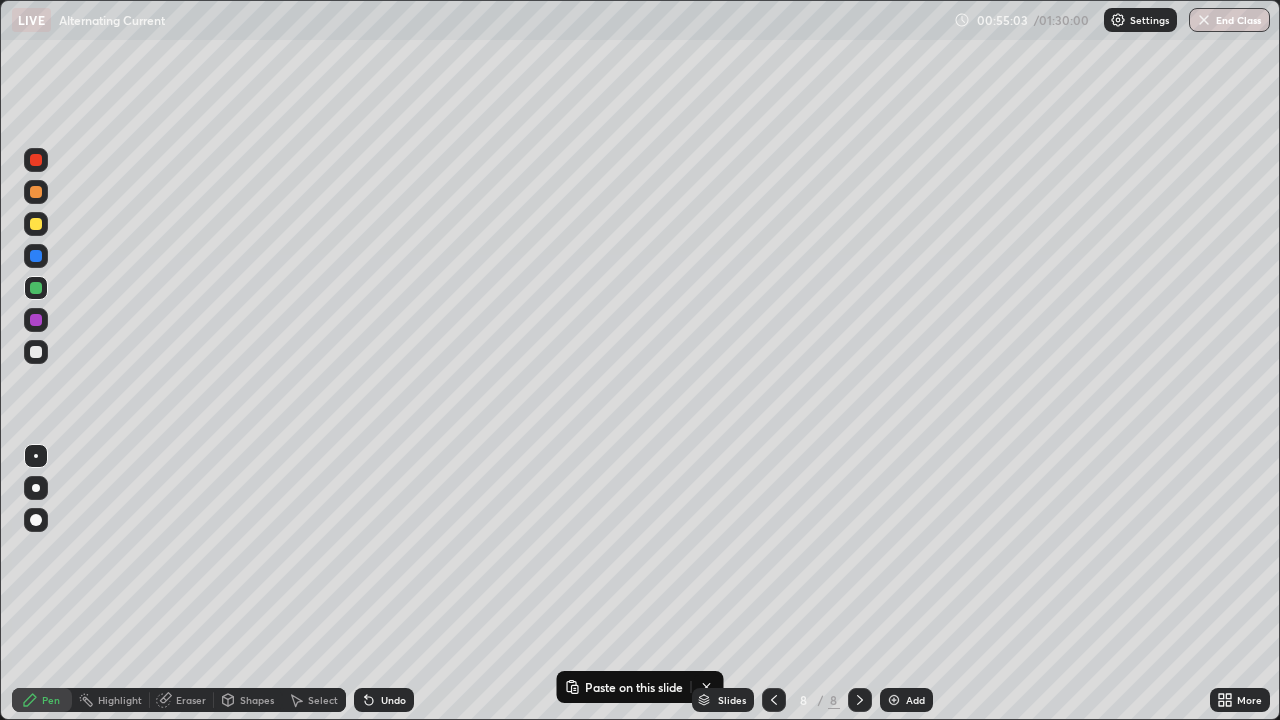 click on "Pen" at bounding box center (42, 700) 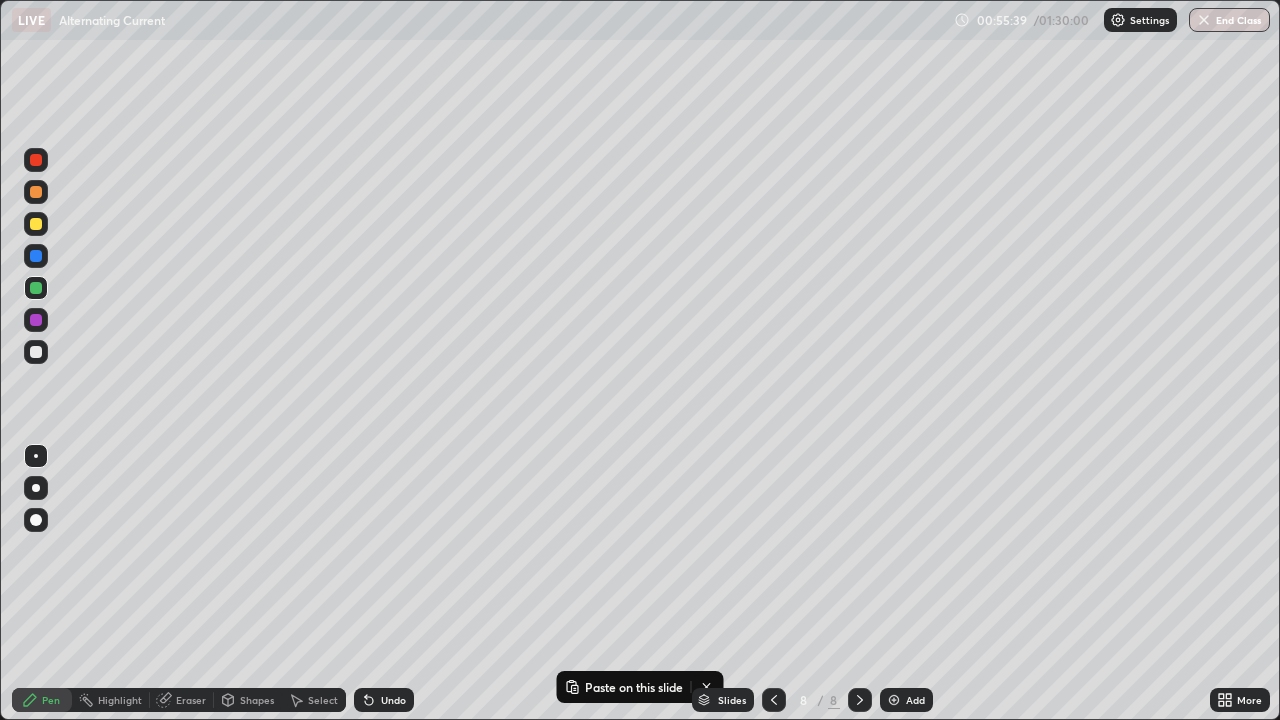 click at bounding box center (894, 700) 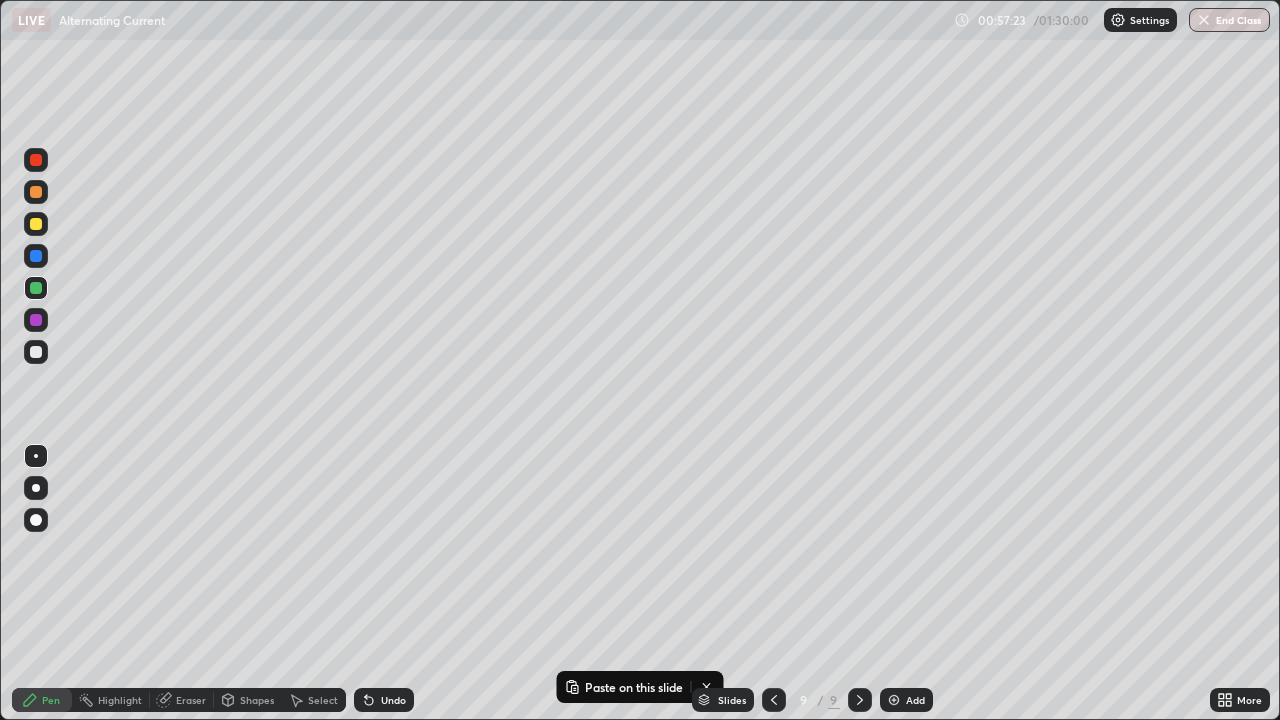 click on "Undo" at bounding box center (384, 700) 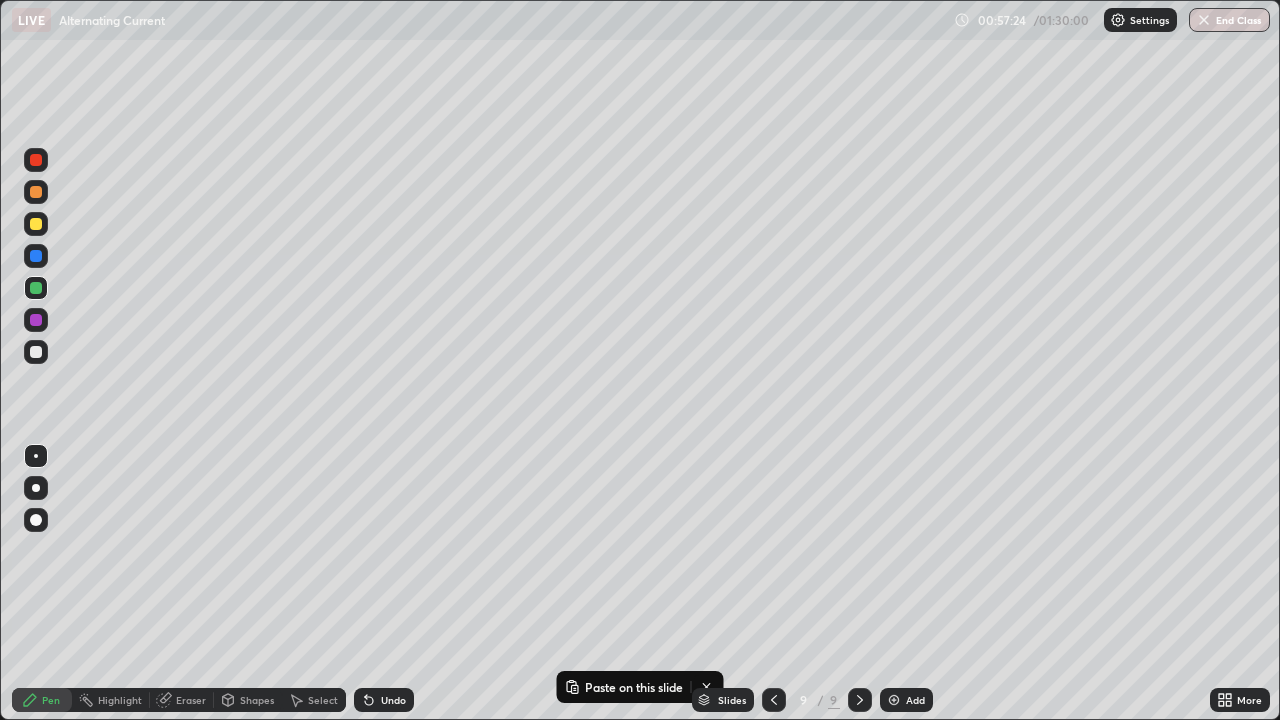 click on "Undo" at bounding box center (393, 700) 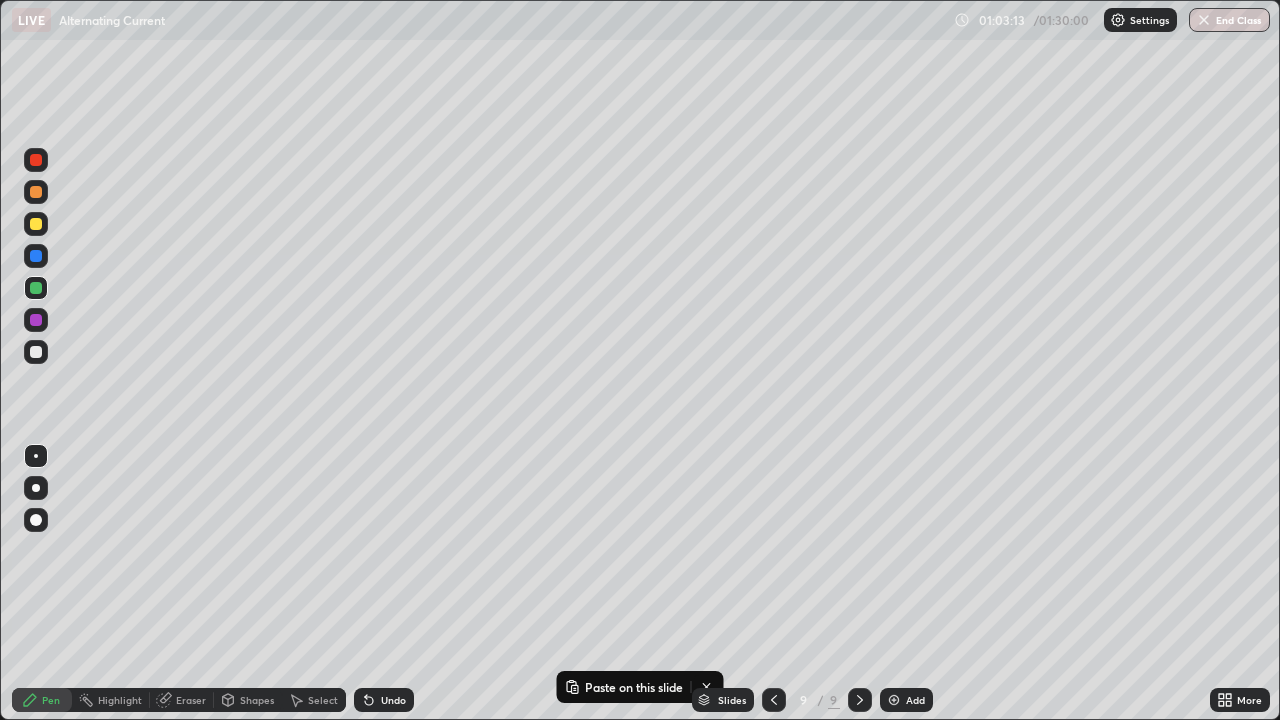 click 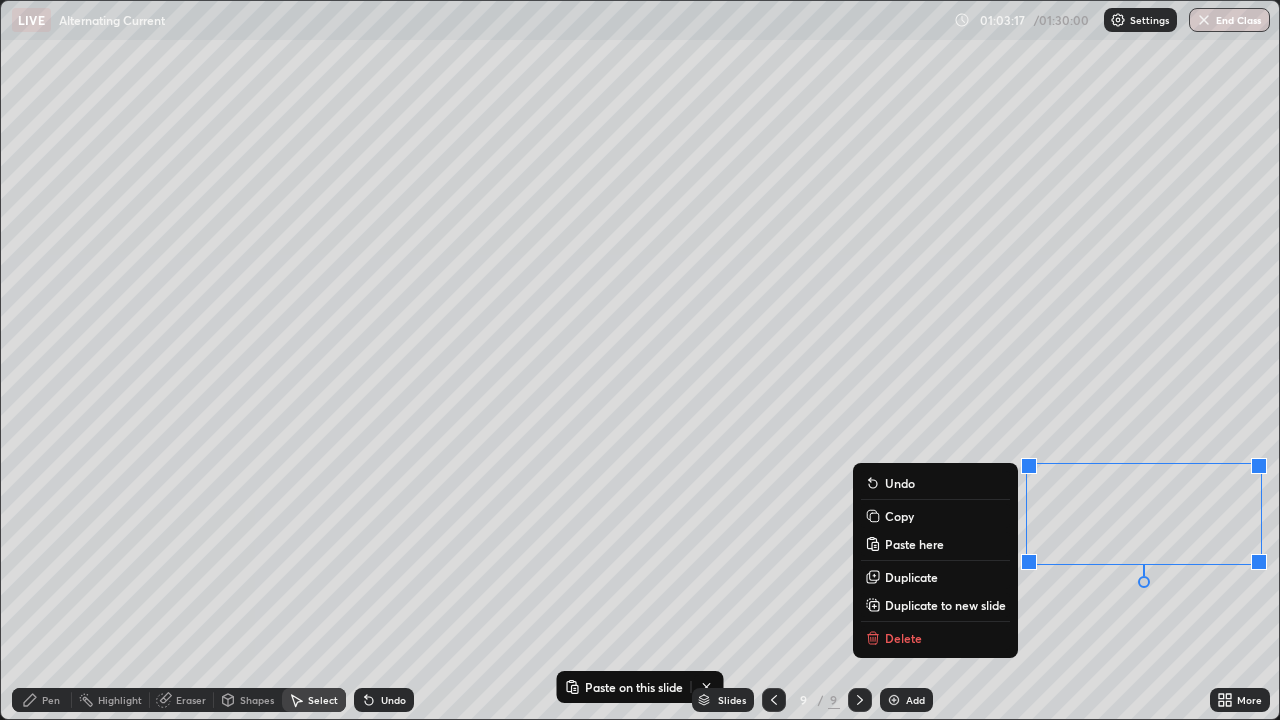 click on "Delete" at bounding box center [903, 638] 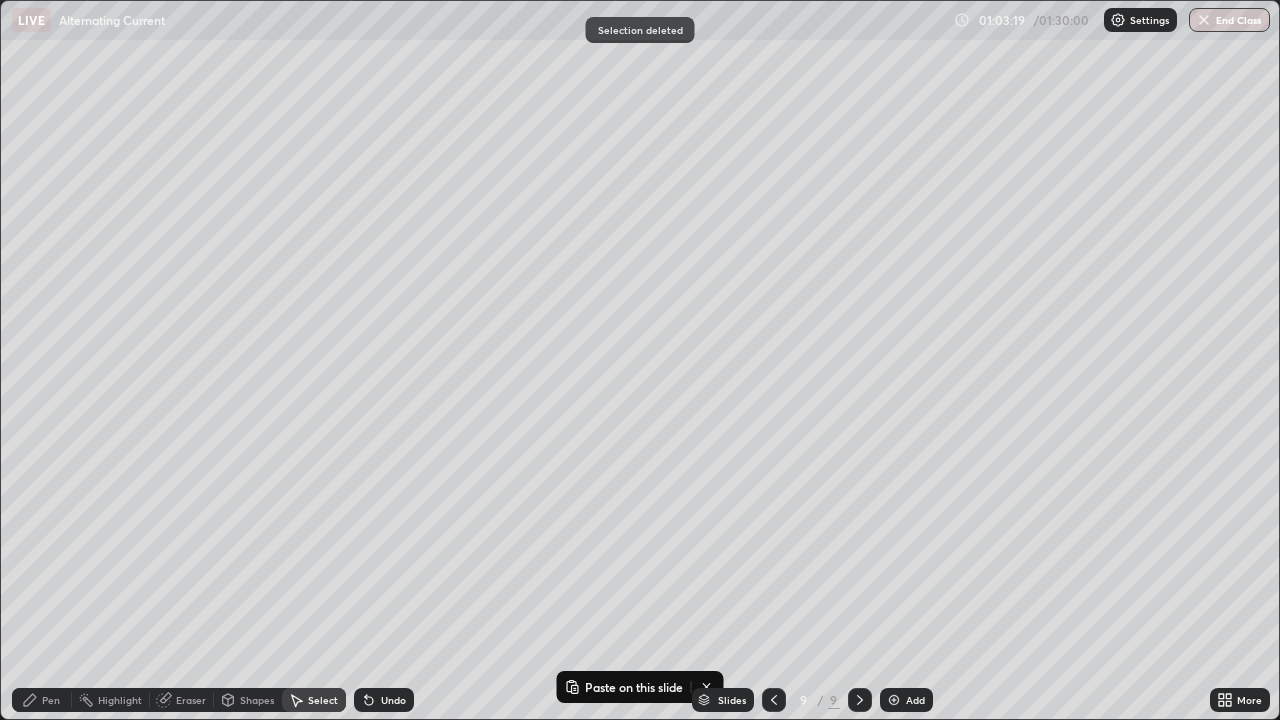 click on "Pen" at bounding box center [51, 700] 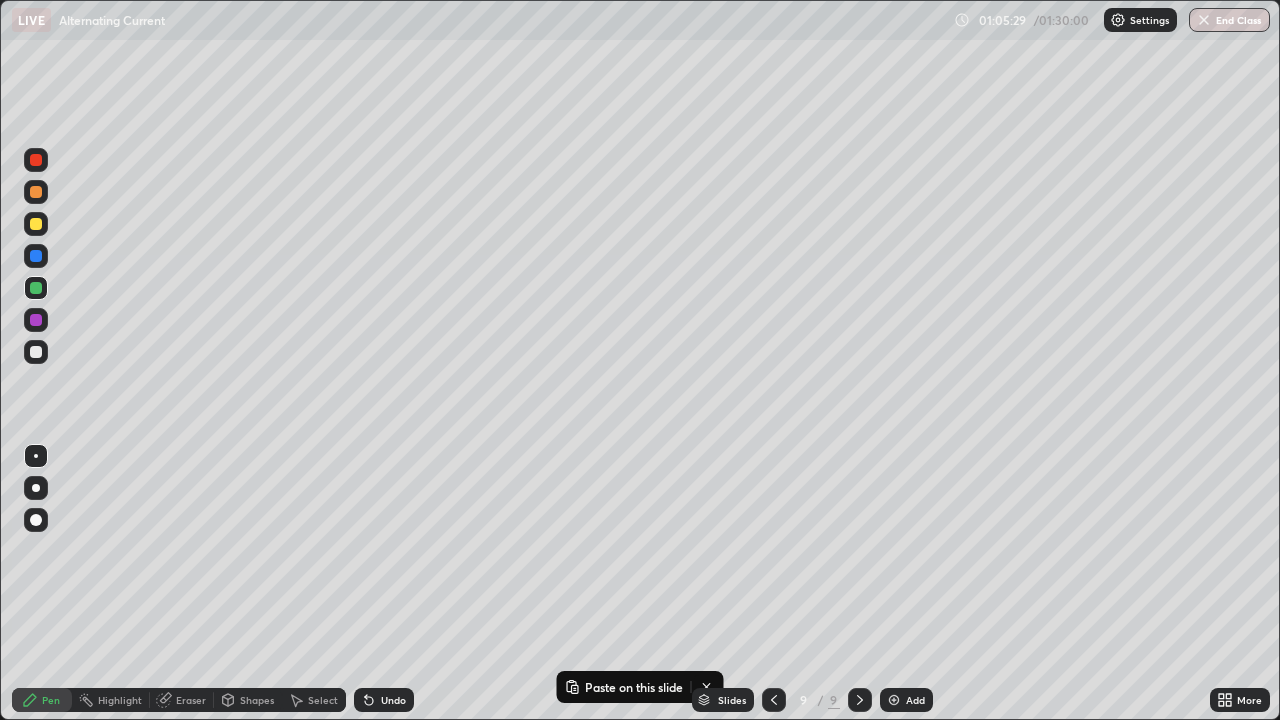 click at bounding box center [894, 700] 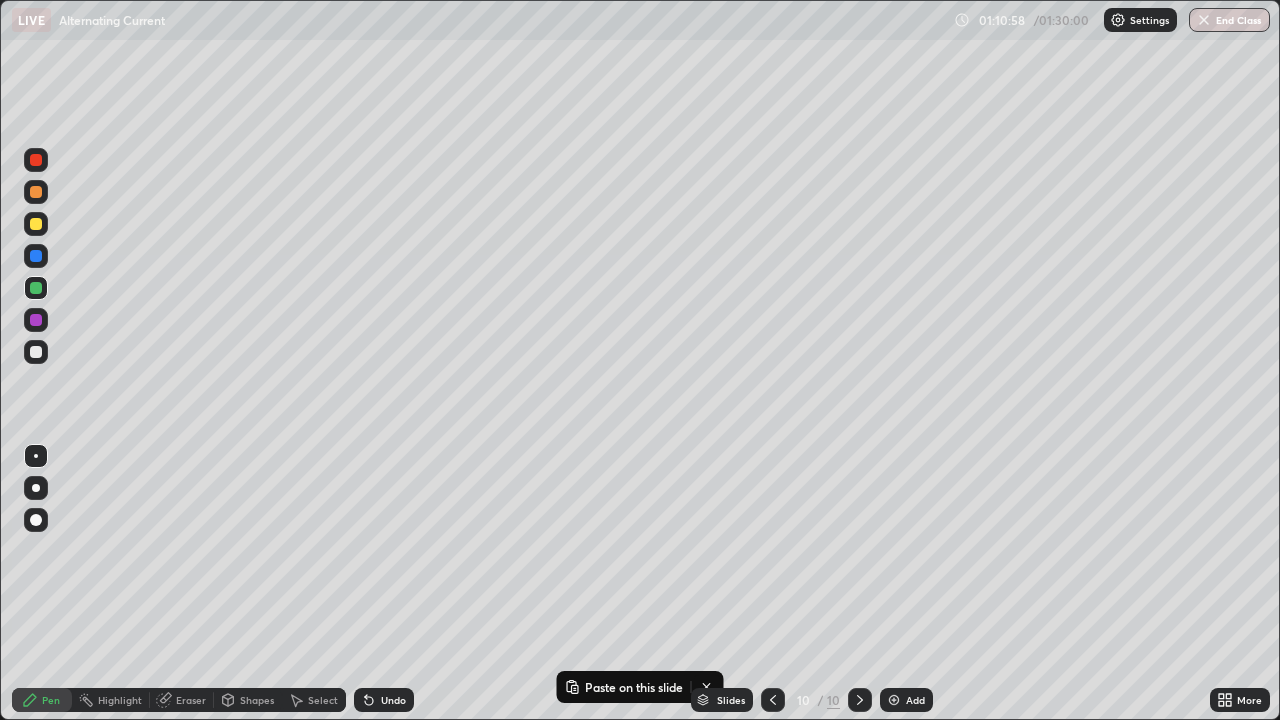 click on "Select" at bounding box center [323, 700] 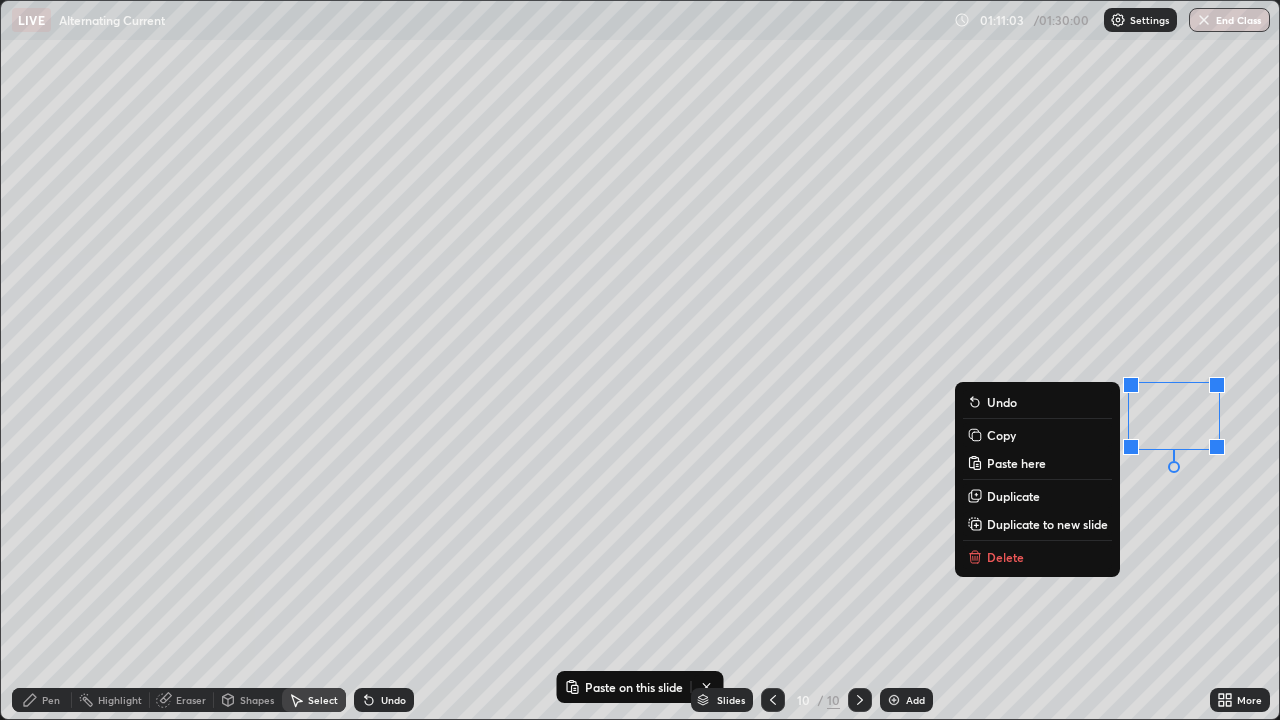 click on "Delete" at bounding box center (1005, 557) 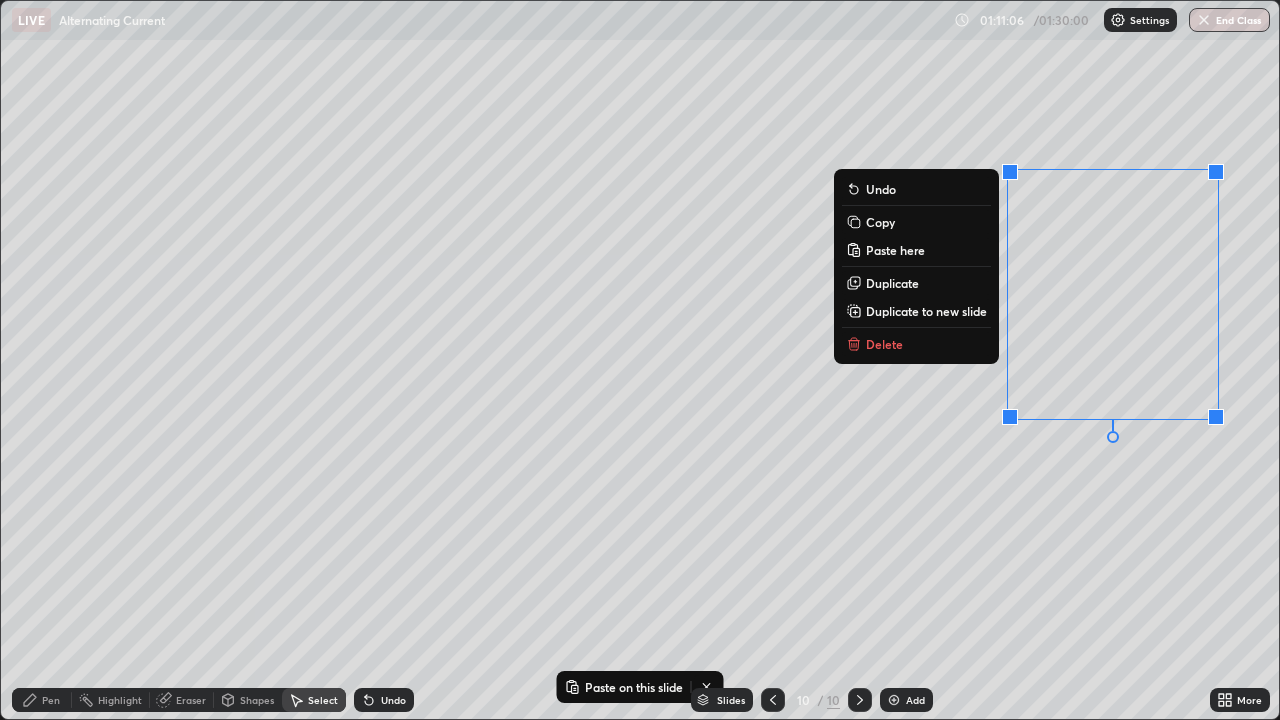 click on "Delete" at bounding box center (884, 344) 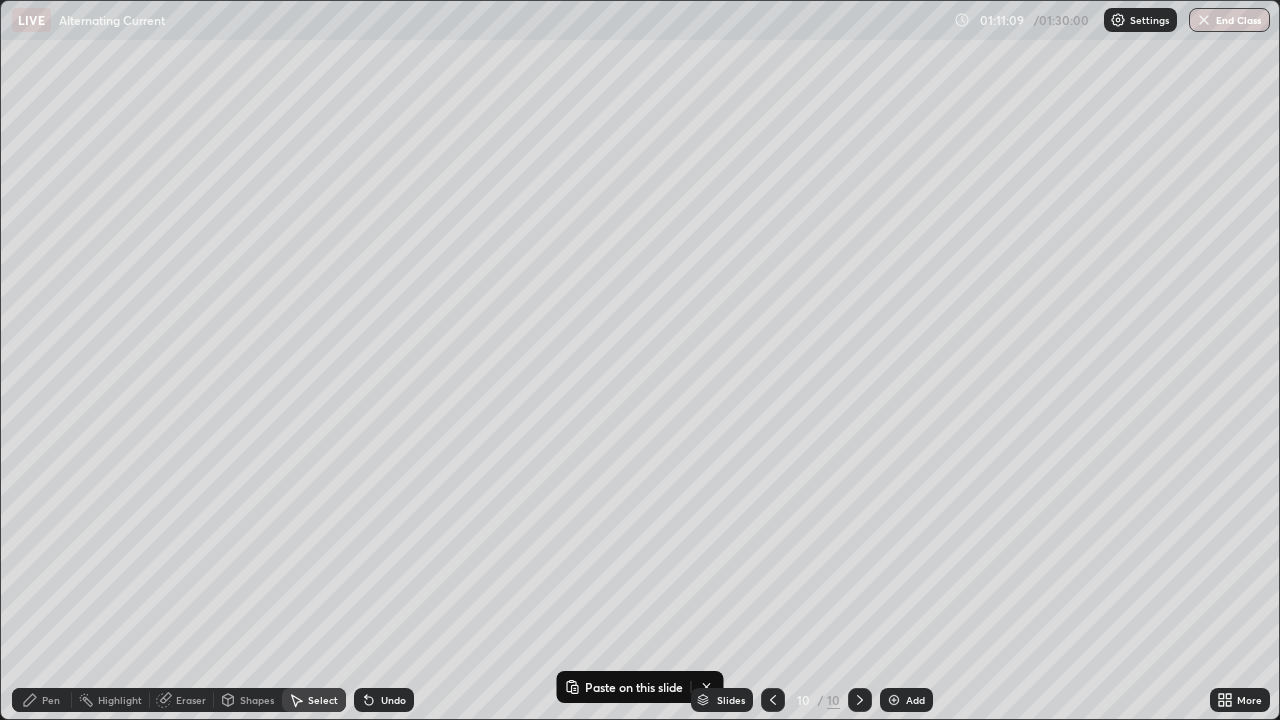 click on "Pen" at bounding box center (51, 700) 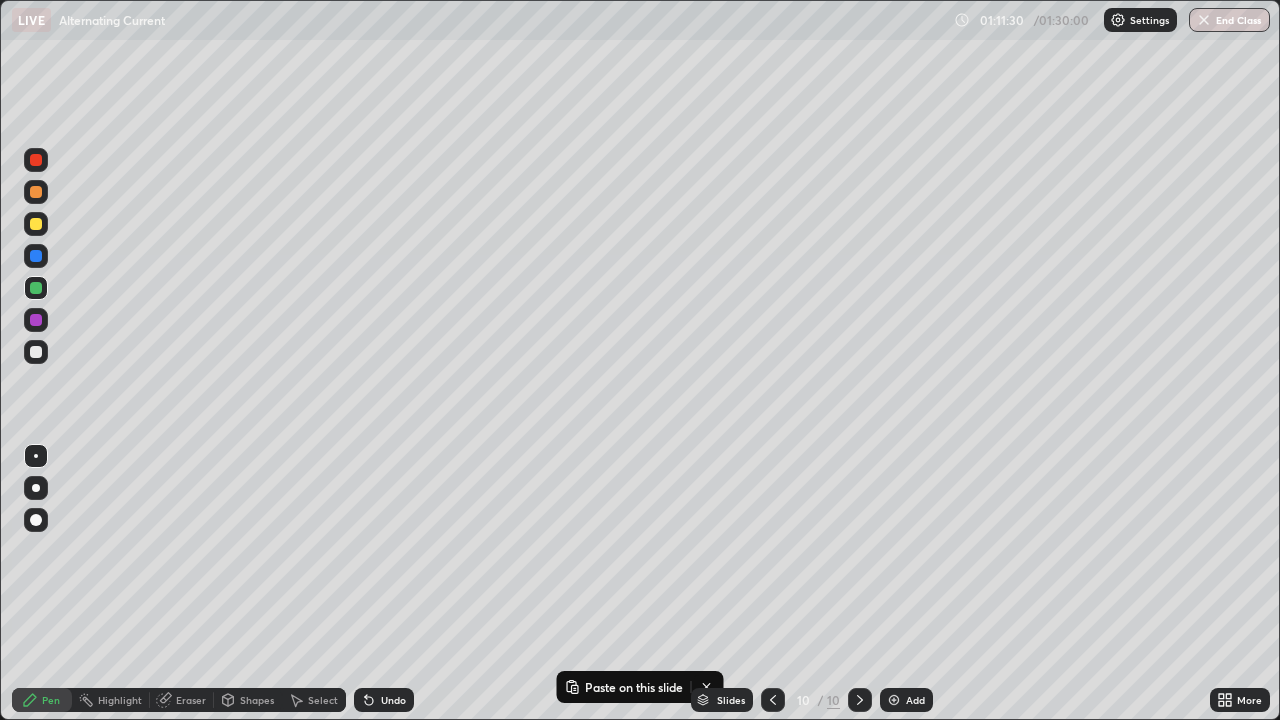 click on "Paste on this slide Setting up your live class" at bounding box center (640, 360) 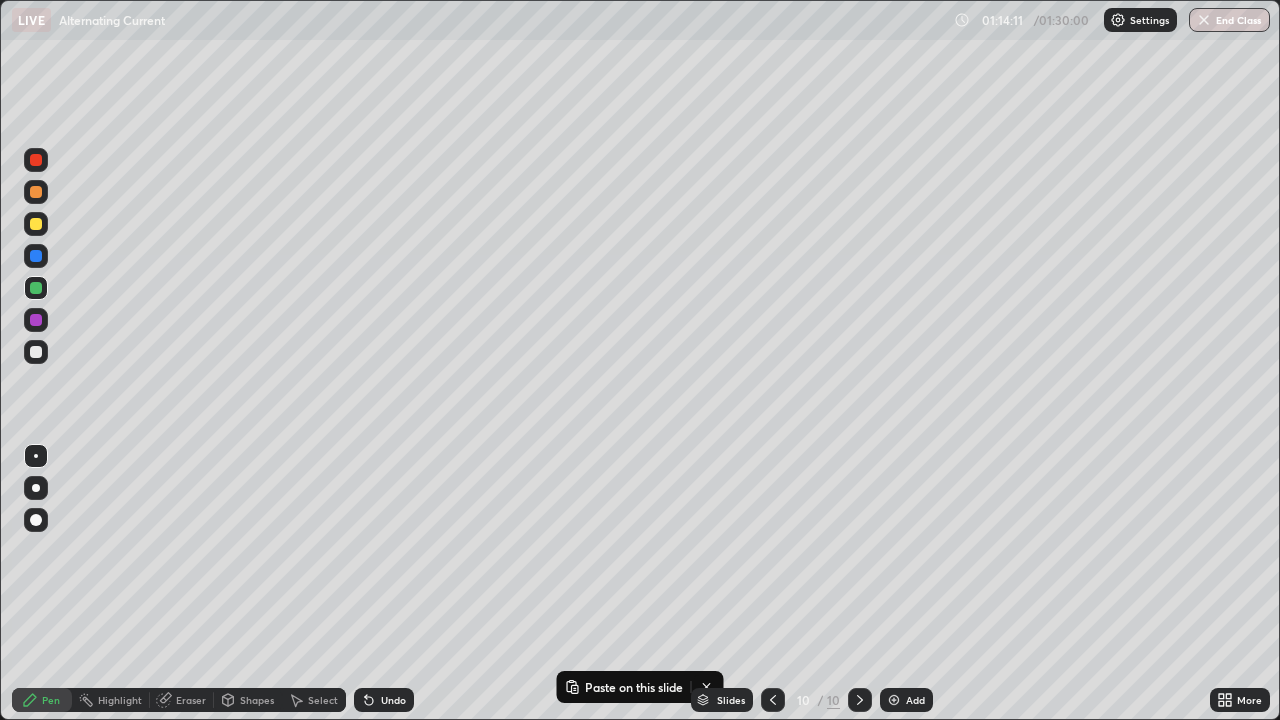 click on "Select" at bounding box center [314, 700] 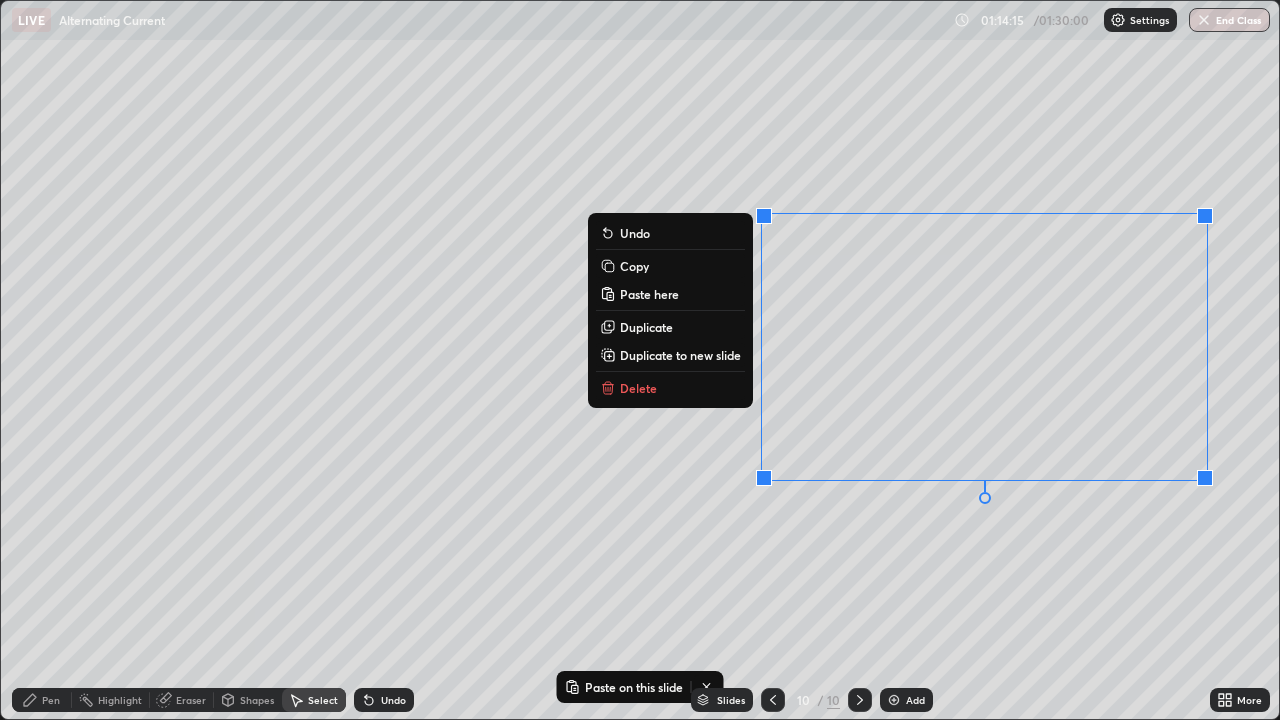 click on "Delete" at bounding box center [670, 388] 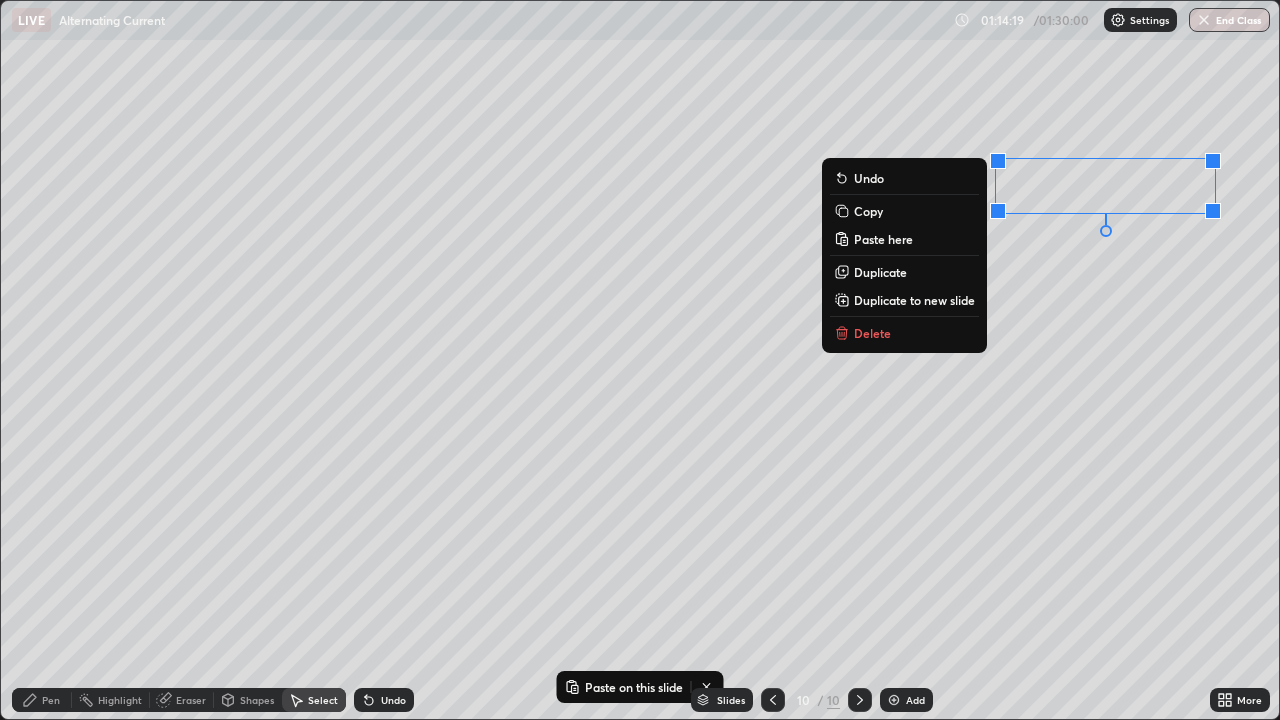 click on "Delete" at bounding box center [872, 333] 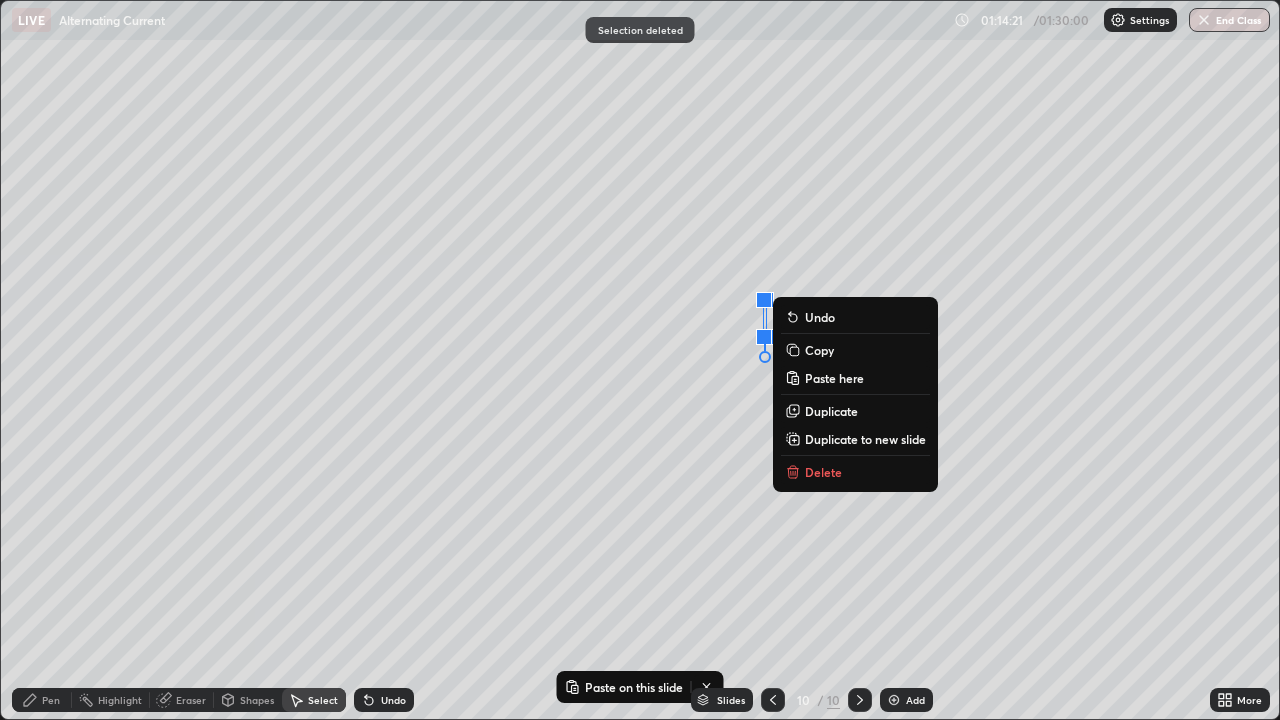 click on "Delete" at bounding box center (823, 472) 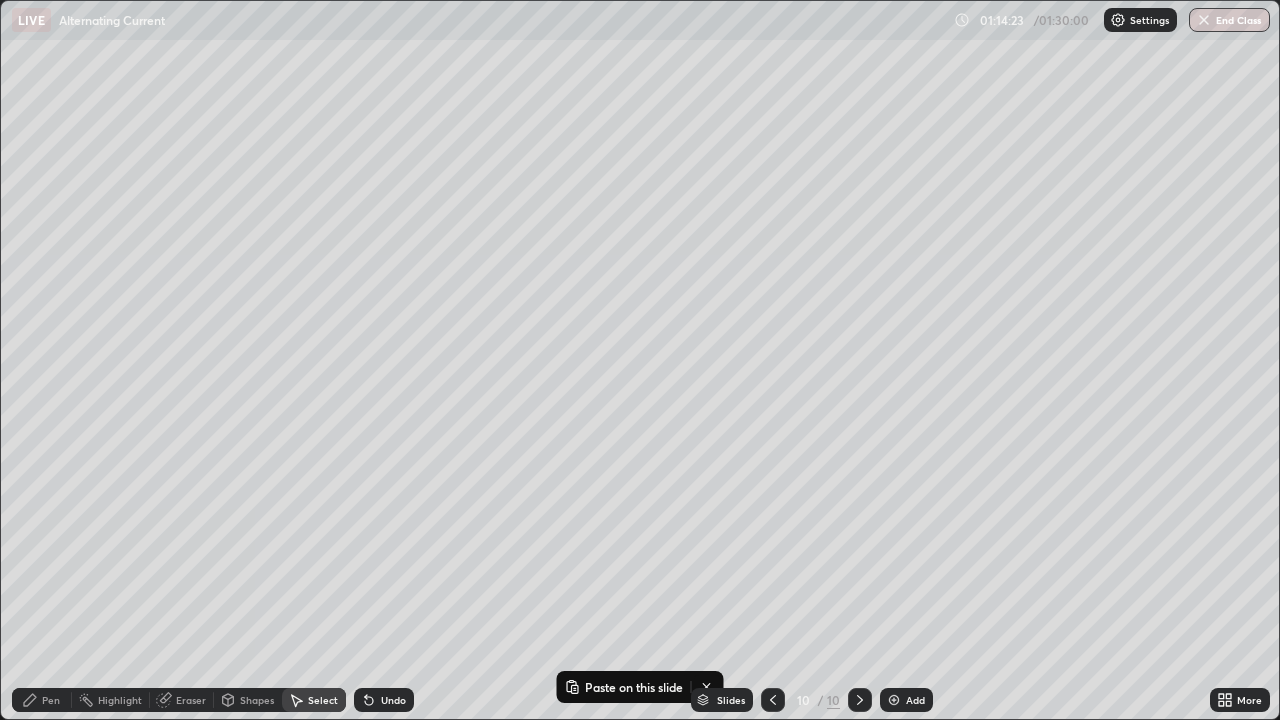 click on "Pen" at bounding box center (51, 700) 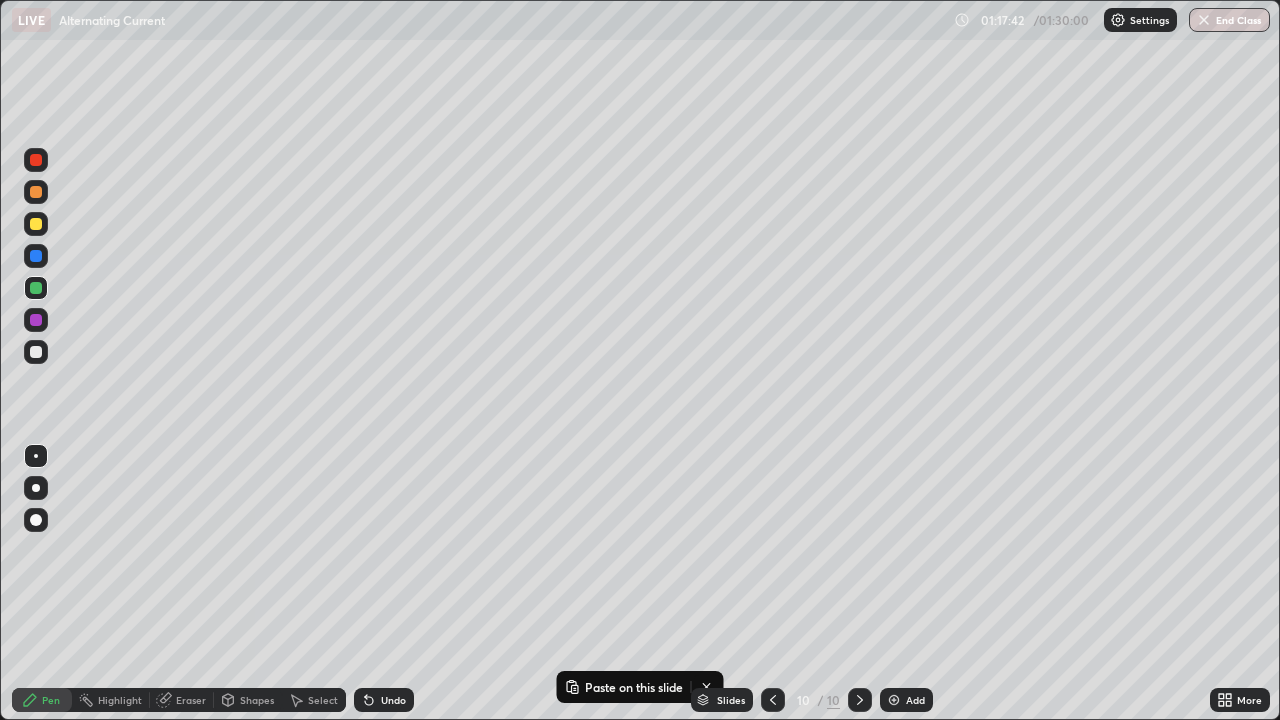 click on "Select" at bounding box center (323, 700) 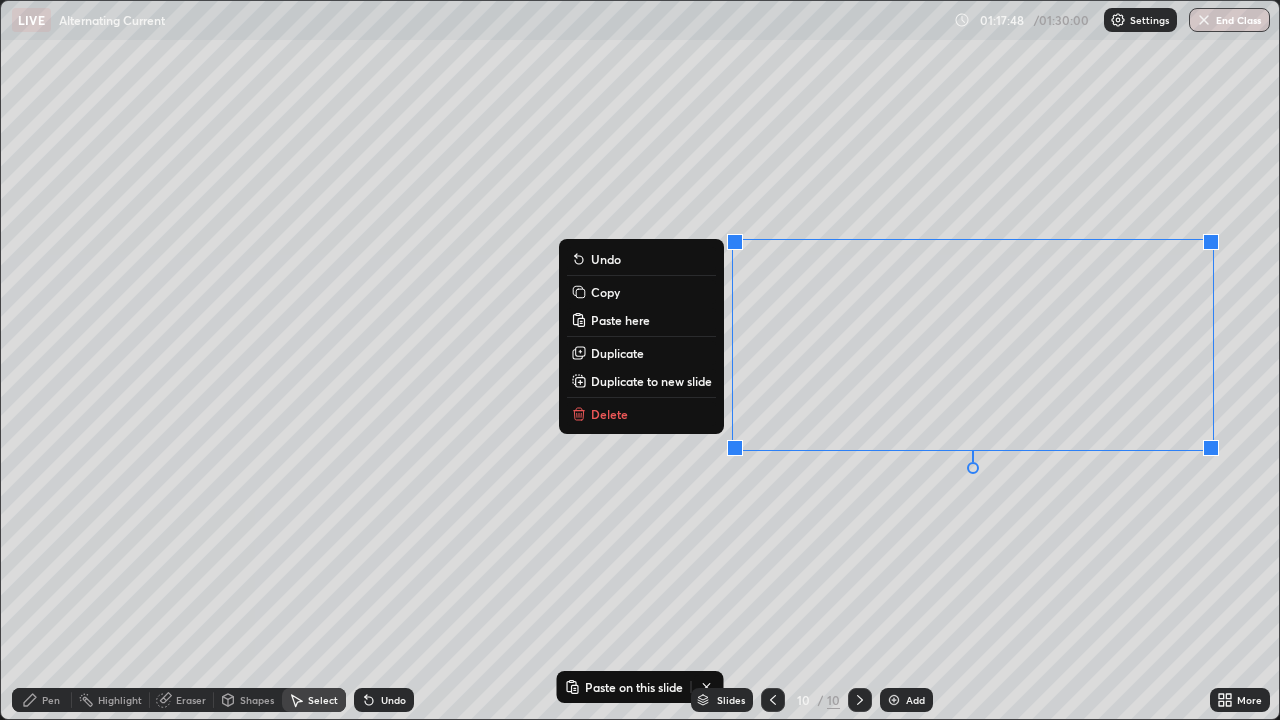 click on "Delete" at bounding box center [609, 414] 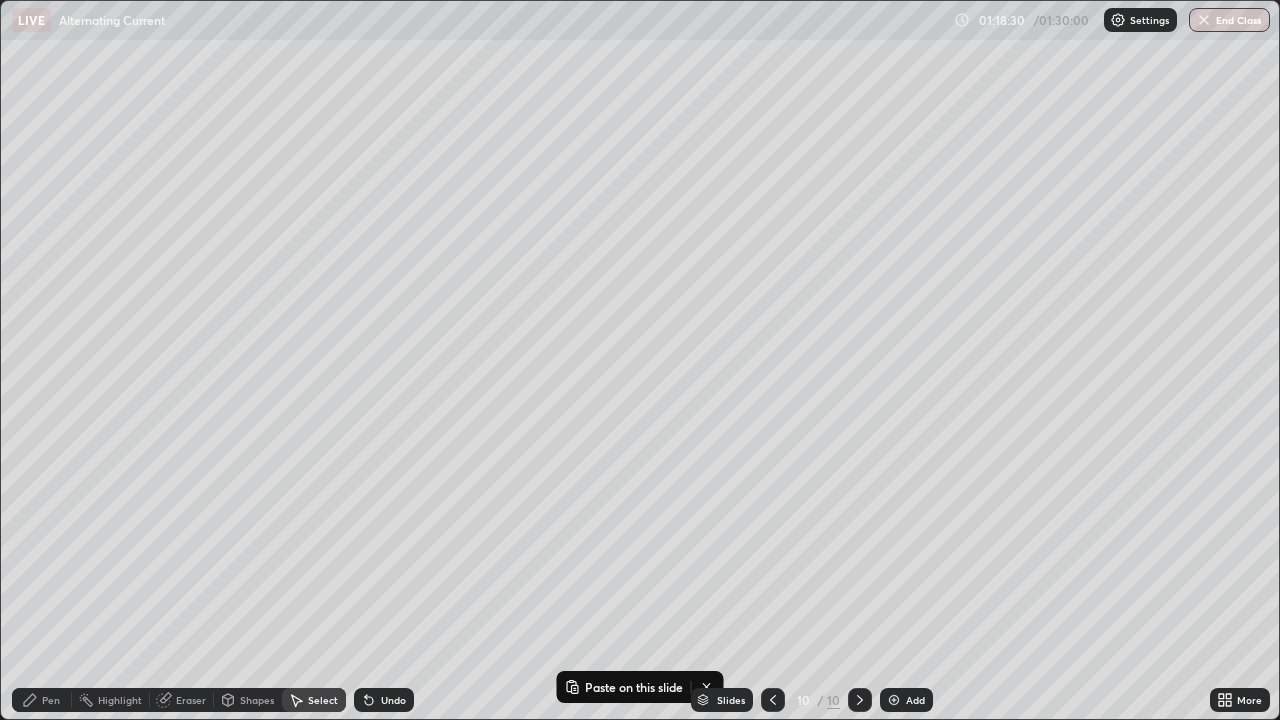 click on "0 ° Undo Copy Paste here Duplicate Duplicate to new slide Delete" at bounding box center [640, 360] 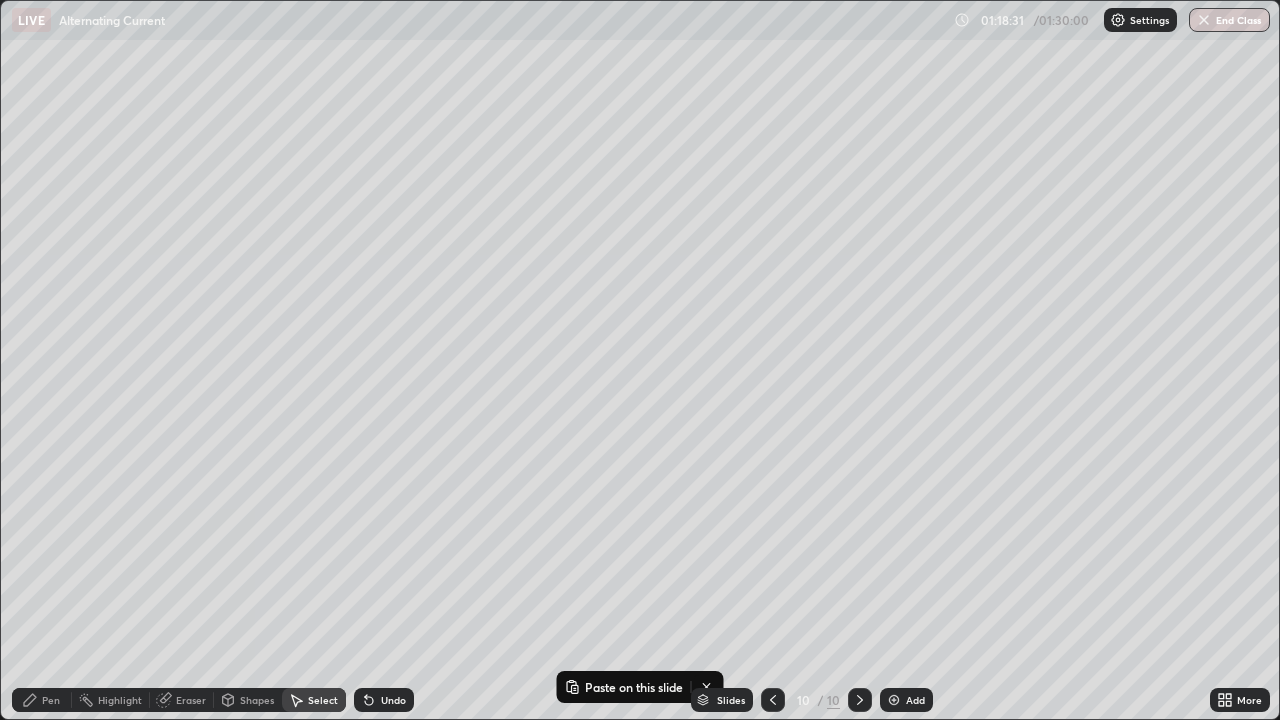 click on "0 ° Undo Copy Paste here Duplicate Duplicate to new slide Delete" at bounding box center [640, 360] 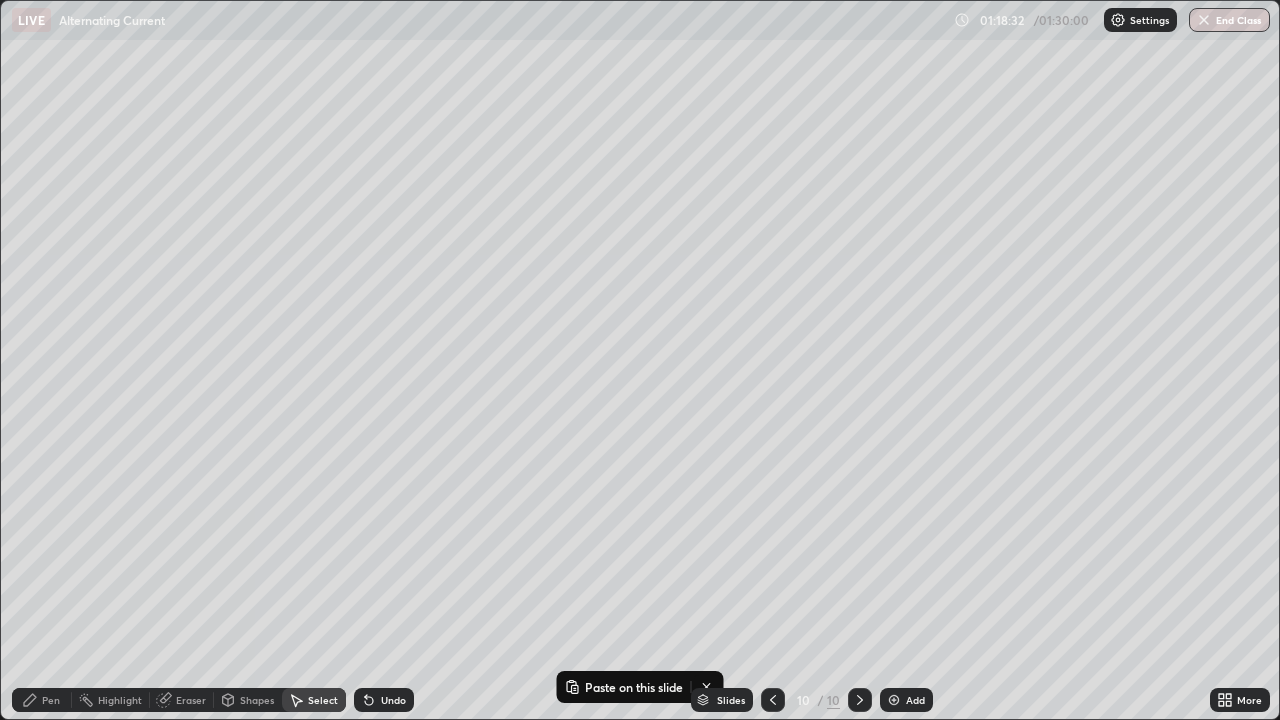 click on "0 ° Undo Copy Paste here Duplicate Duplicate to new slide Delete" at bounding box center [640, 360] 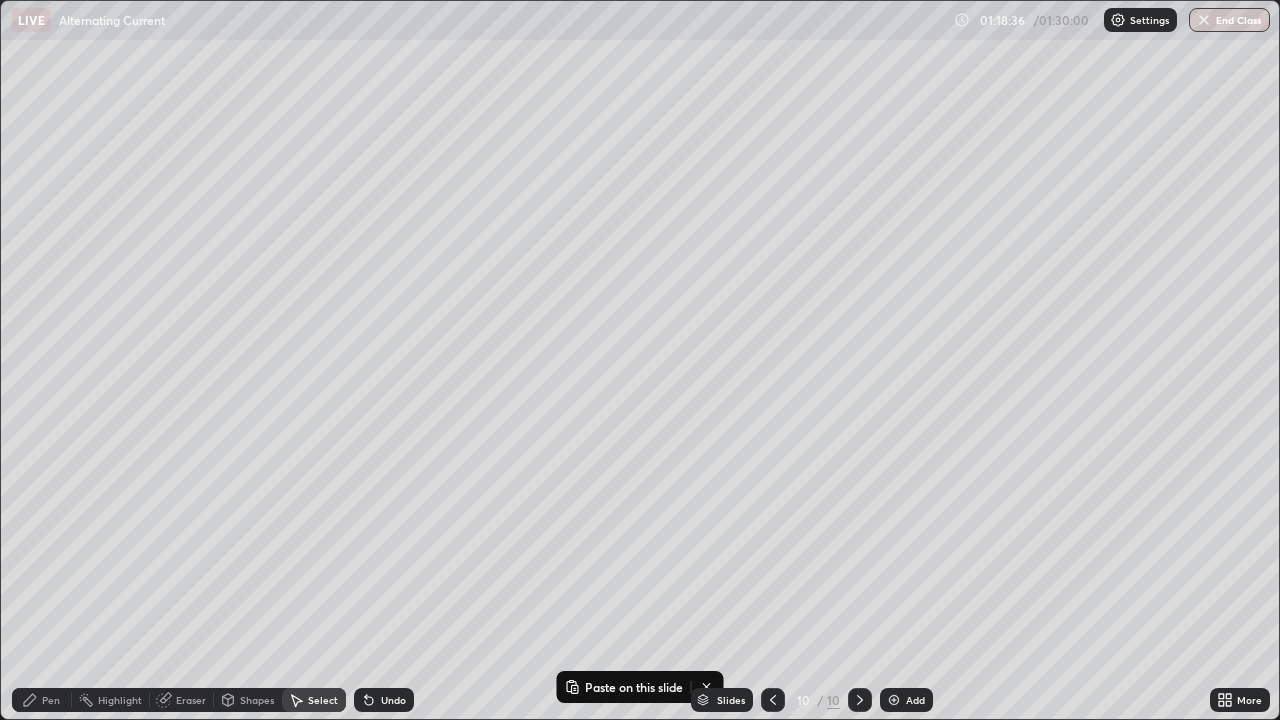click on "Pen" at bounding box center (42, 700) 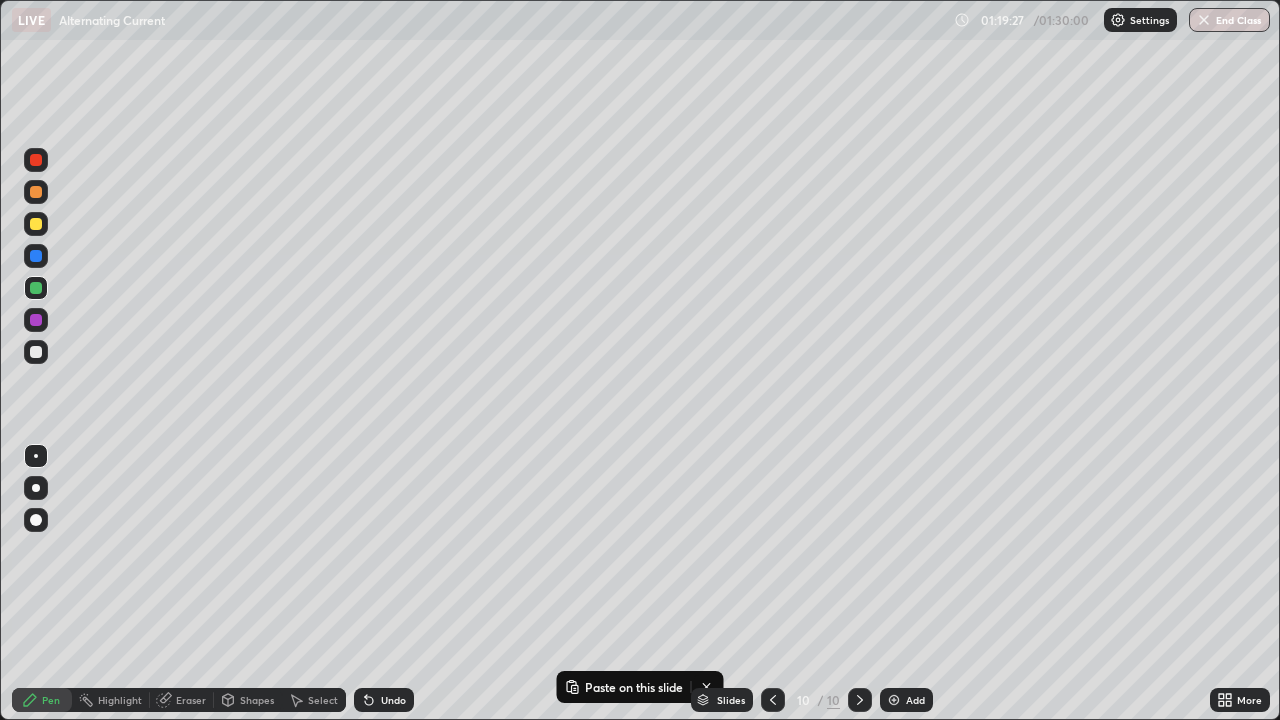 click on "End Class" at bounding box center [1229, 20] 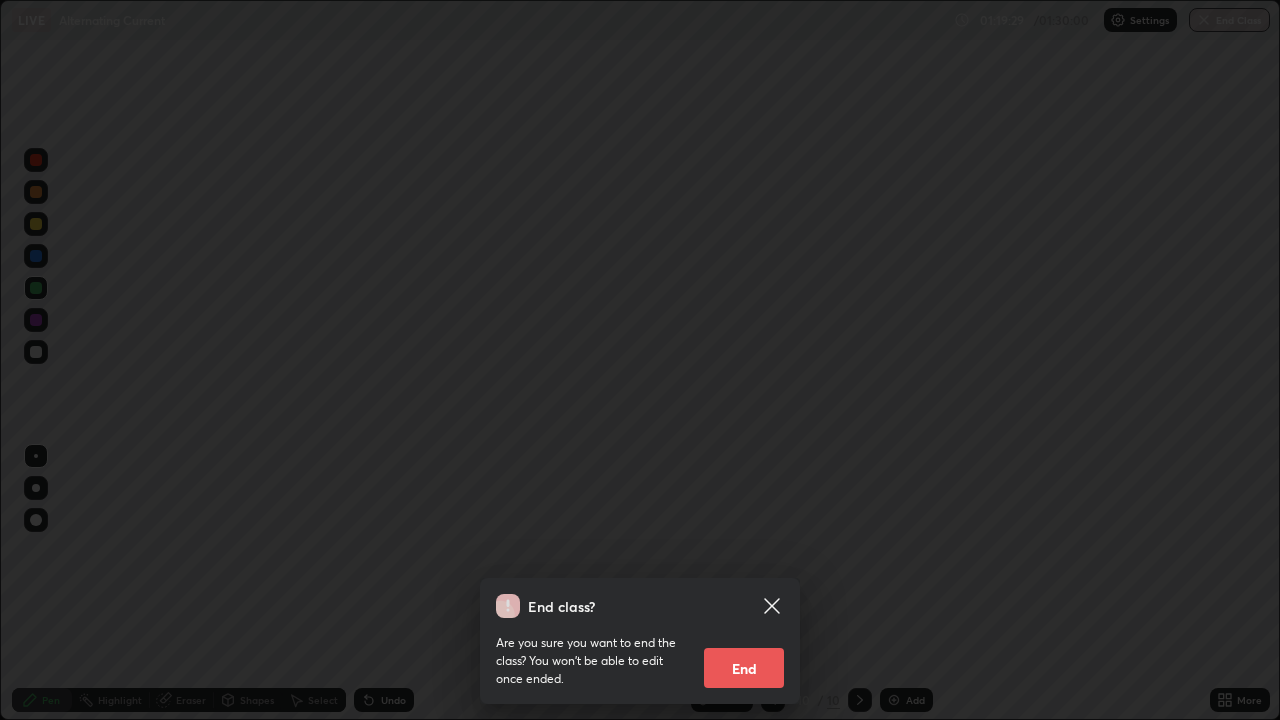 click on "End" at bounding box center [744, 668] 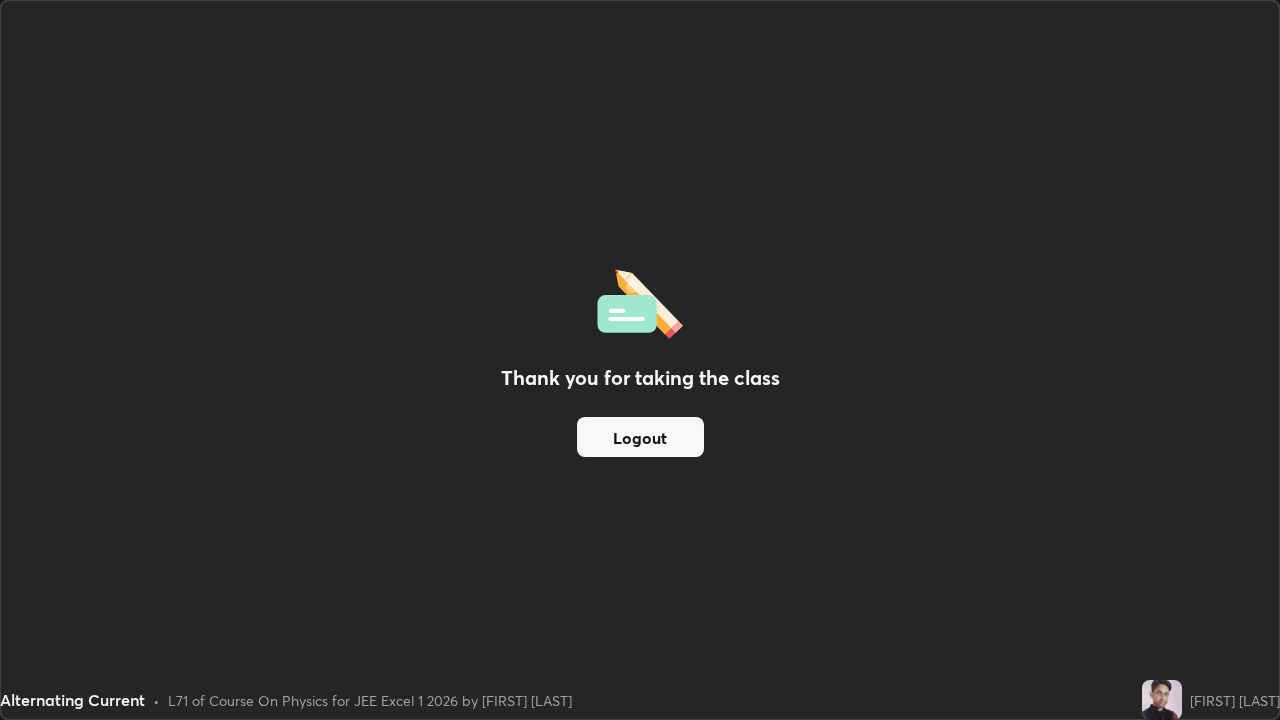 click on "Logout" at bounding box center (640, 437) 